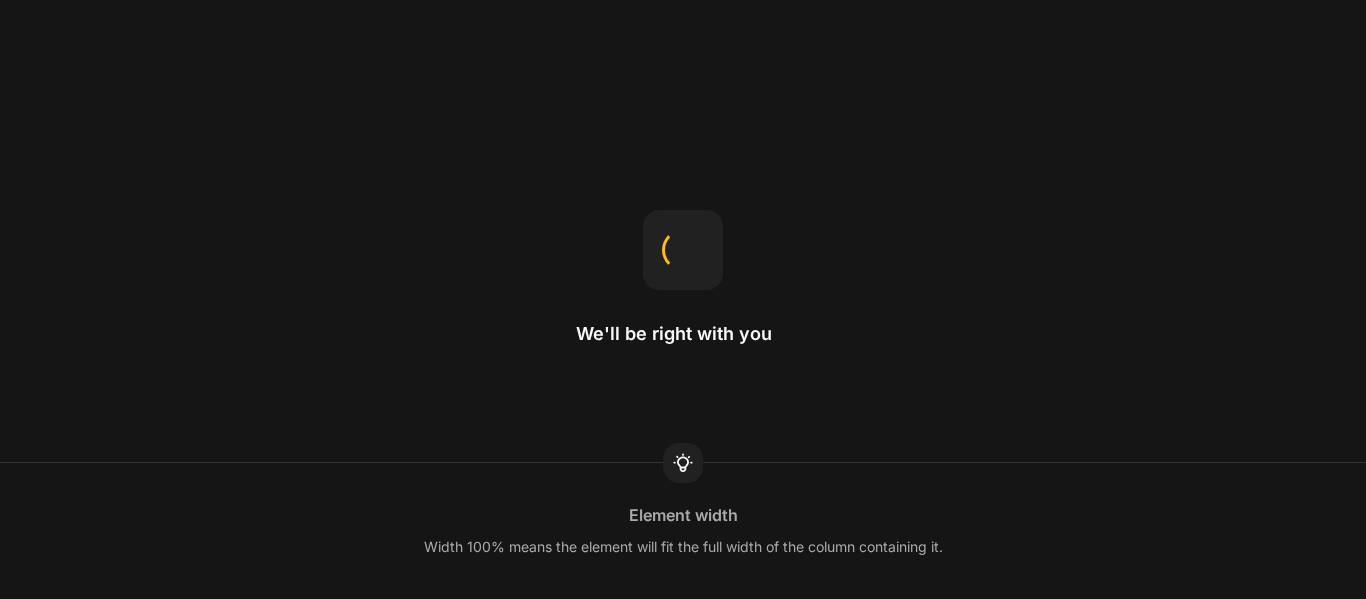 scroll, scrollTop: 0, scrollLeft: 0, axis: both 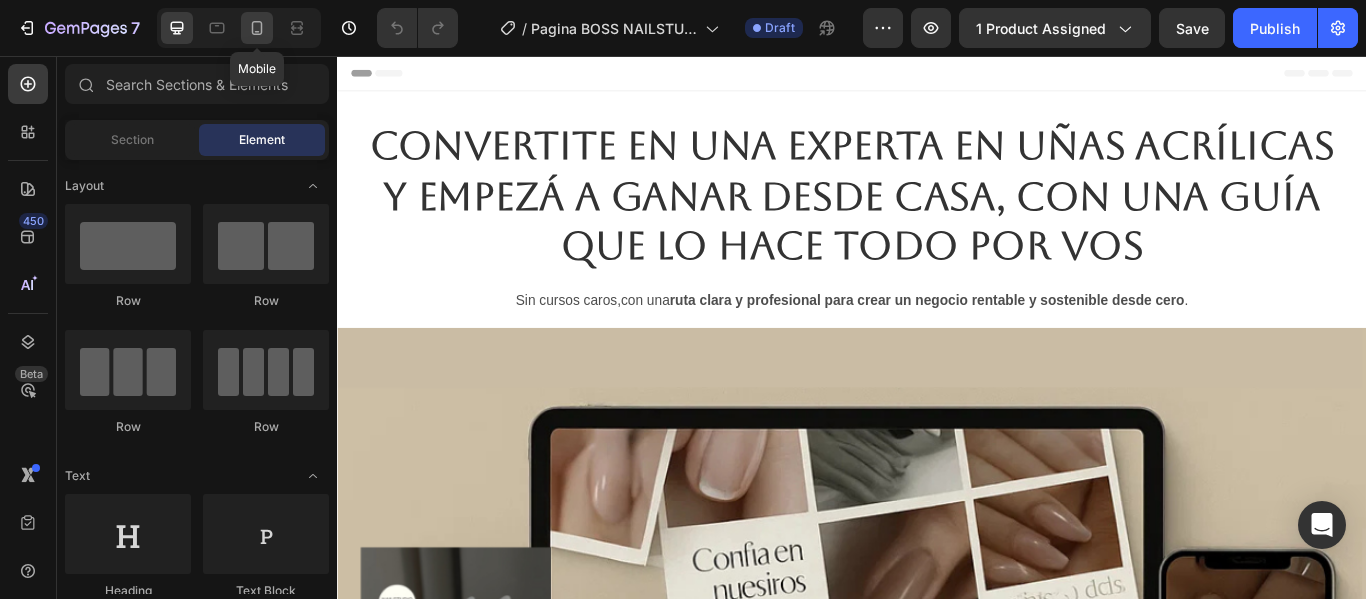 click 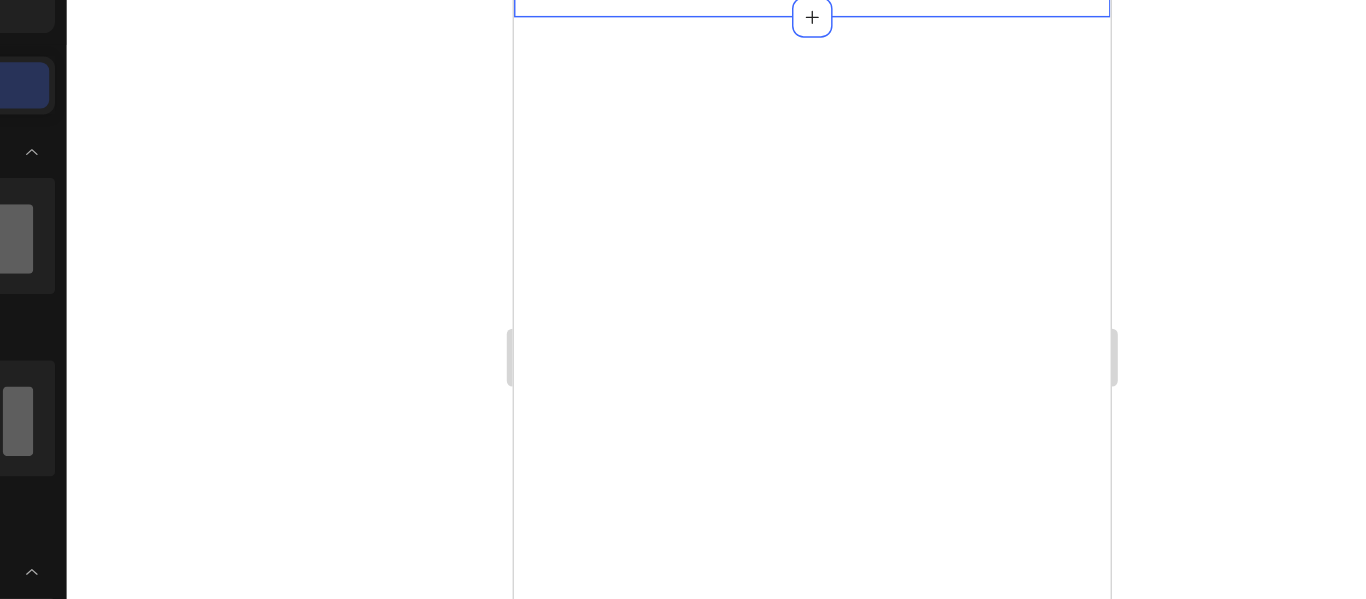 scroll, scrollTop: 1309, scrollLeft: 0, axis: vertical 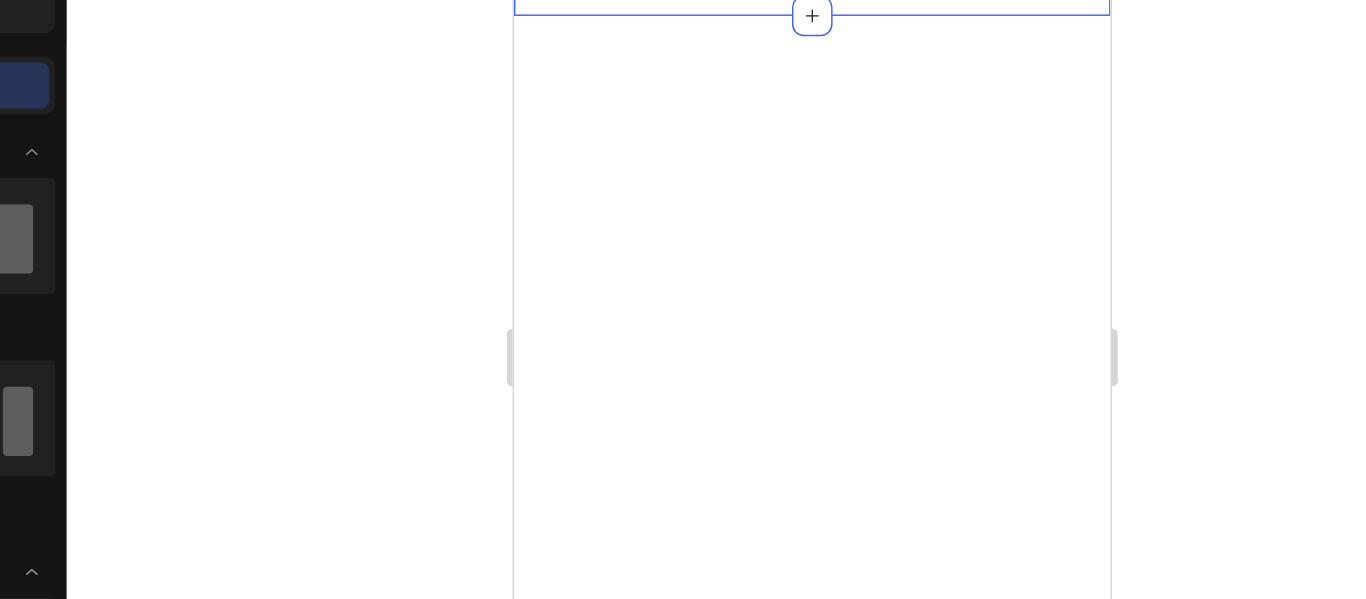 click at bounding box center [719, -191] 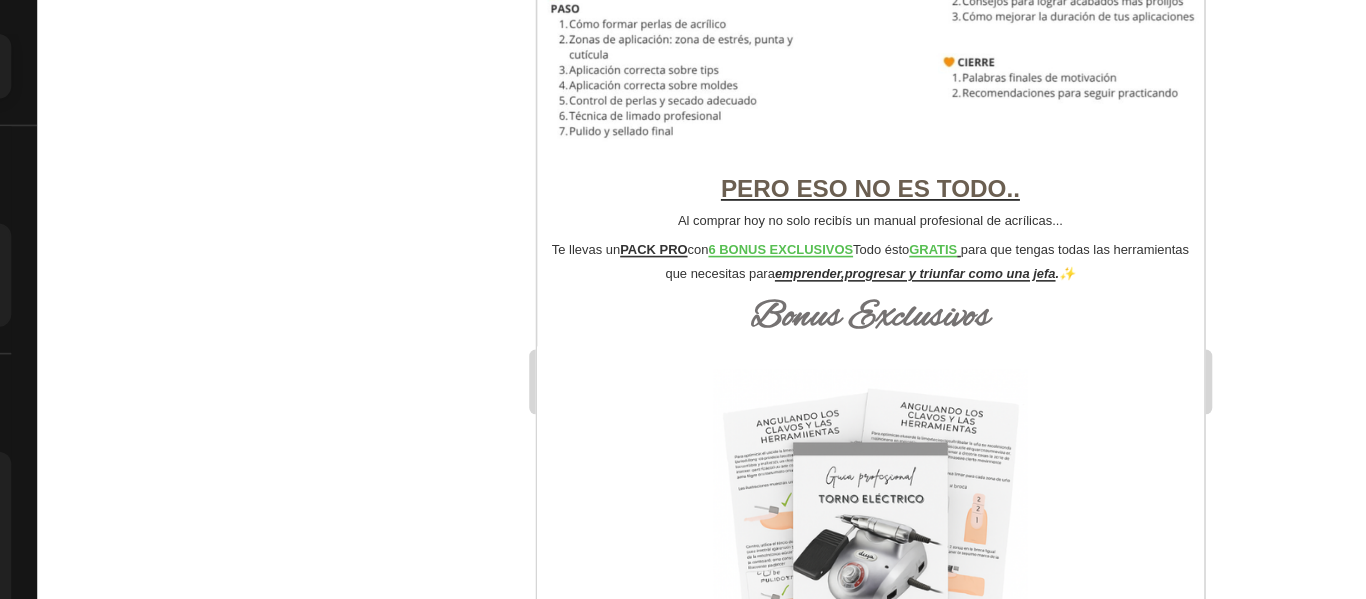 scroll, scrollTop: 1216, scrollLeft: 0, axis: vertical 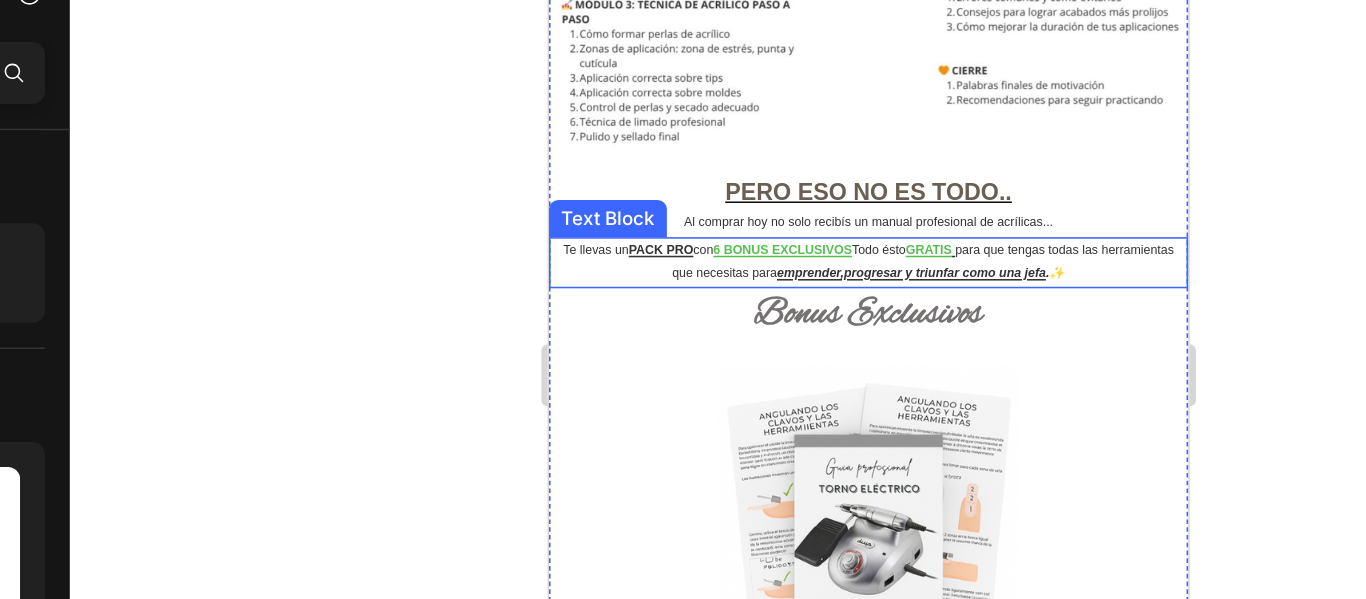click on "emprender,progresar y triunfar como una jefa" at bounding box center [781, 160] 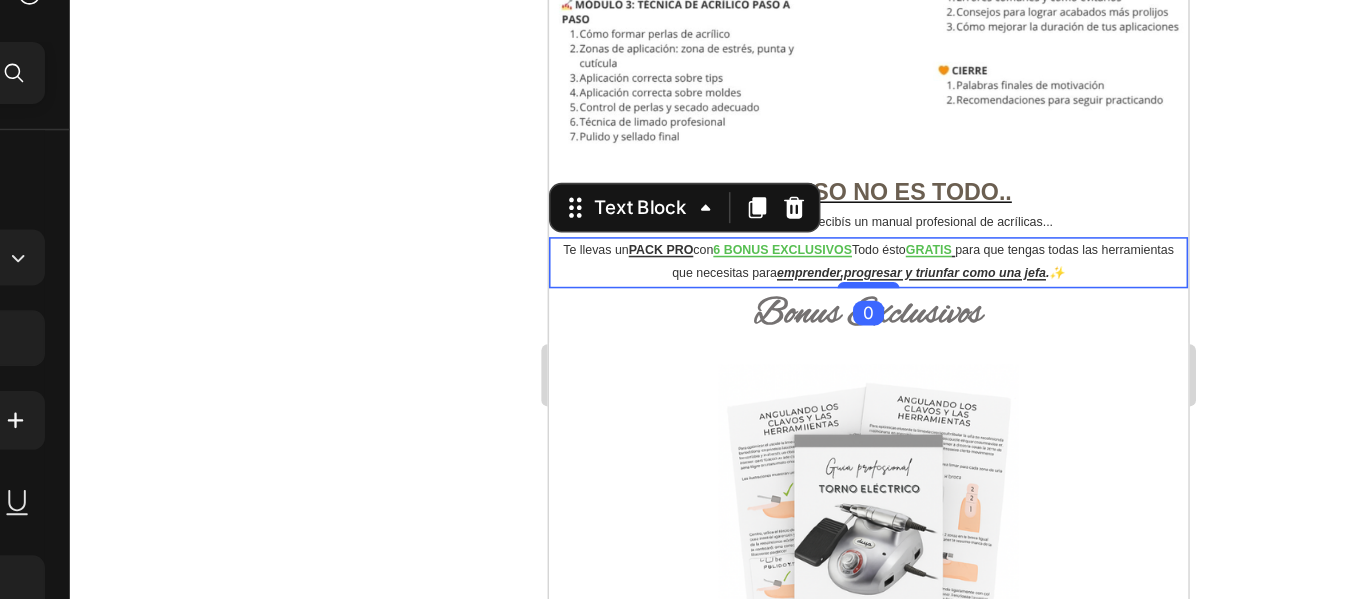 click on "emprender,progresar y triunfar como una jefa" at bounding box center (781, 160) 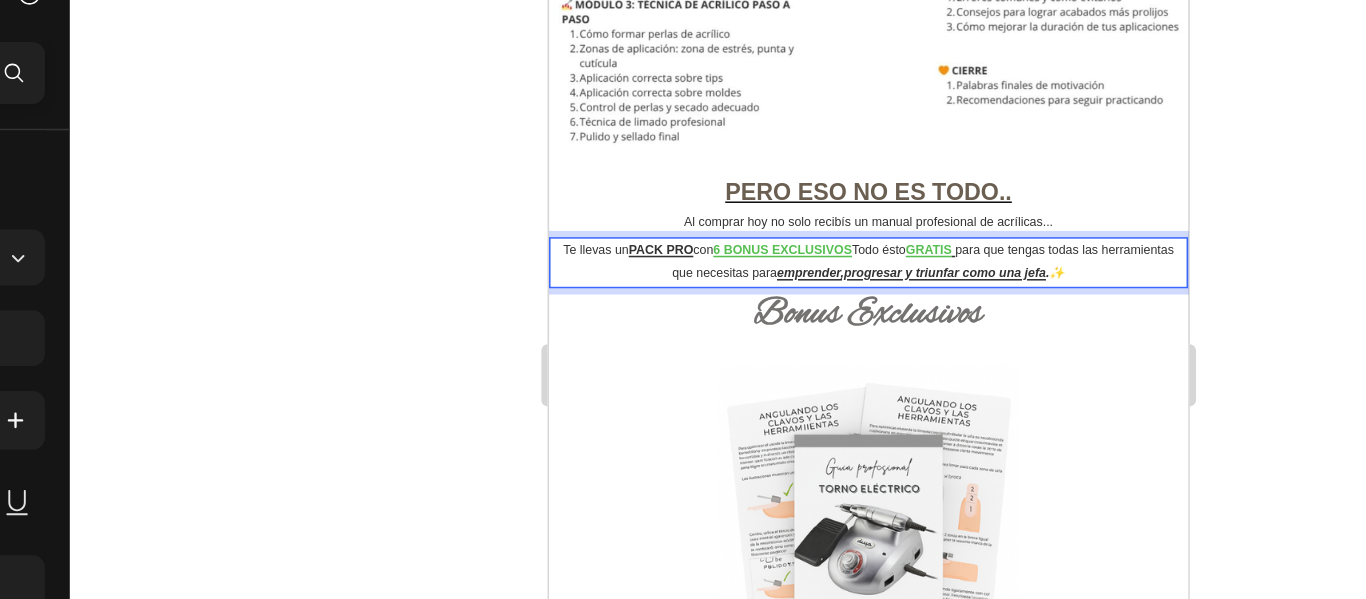 click on "emprender,progresar y triunfar como una jefa" at bounding box center (781, 160) 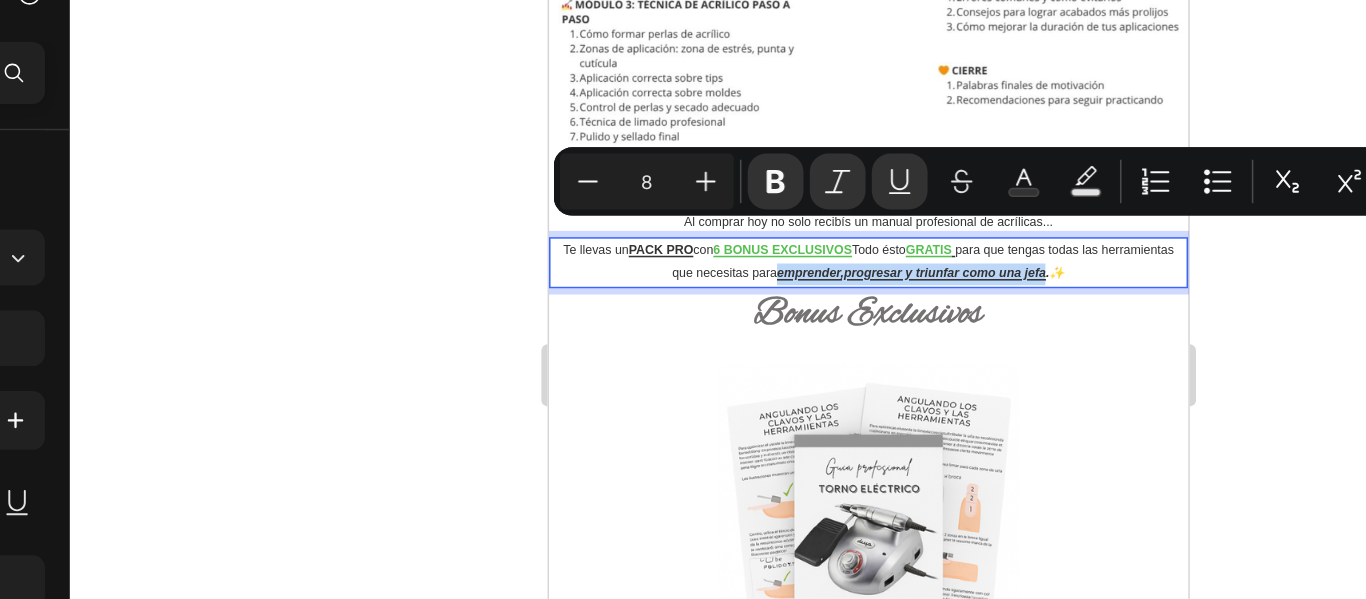 drag, startPoint x: 712, startPoint y: 133, endPoint x: 881, endPoint y: 139, distance: 169.10648 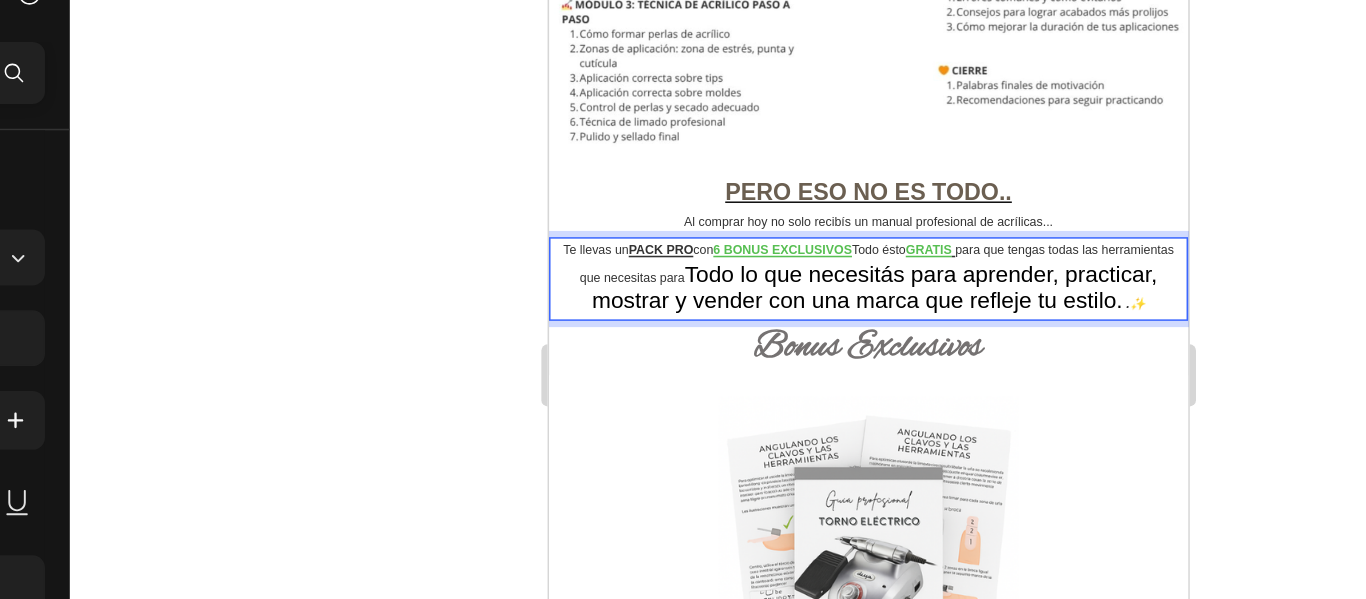 click on "Te llevas un  PACK PRO  con  6 BONUS EXCLUSIVOS  Todo ésto  GRATIS   para que tengas todas las herramientas que necesitas para  Todo lo que necesitás para aprender, practicar, mostrar y vender con una marca que refleje tu estilo.   .✨" at bounding box center (754, 163) 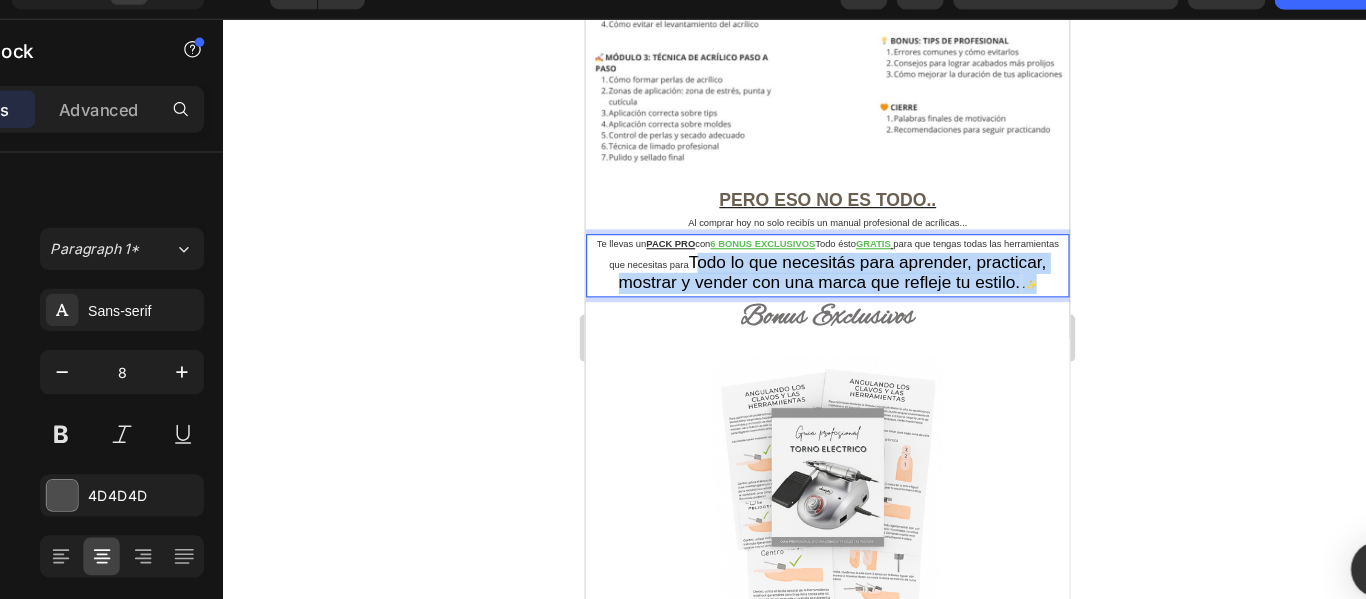 drag, startPoint x: 808, startPoint y: 246, endPoint x: 726, endPoint y: 203, distance: 92.5905 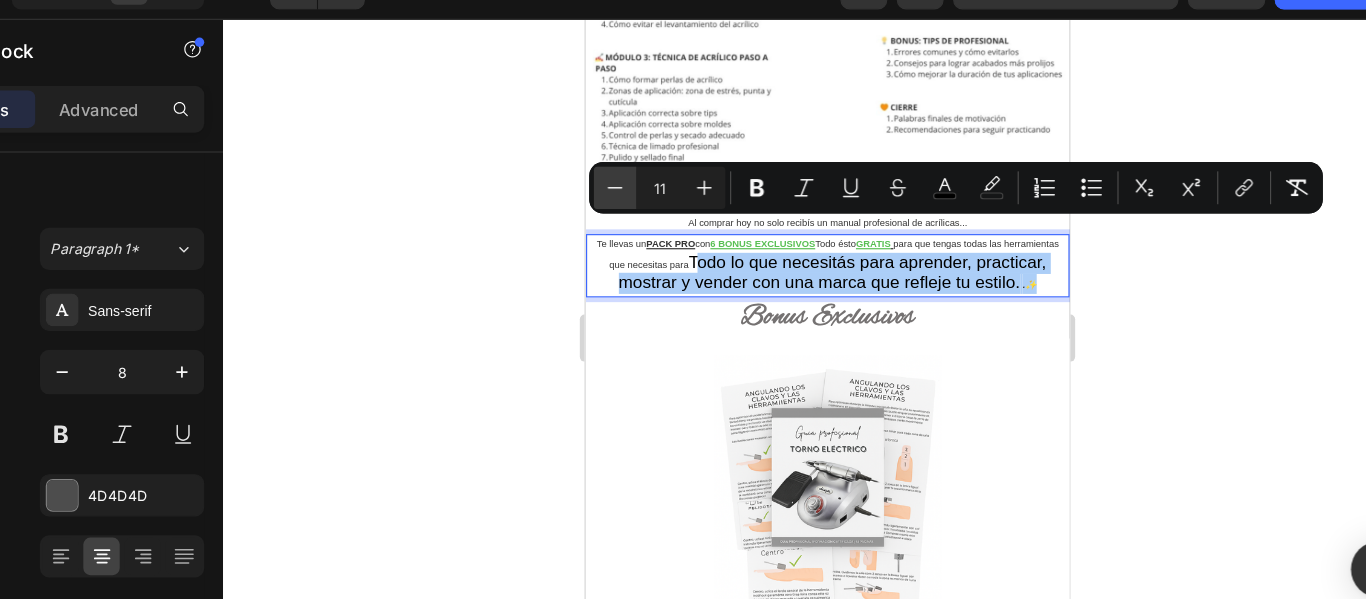 click 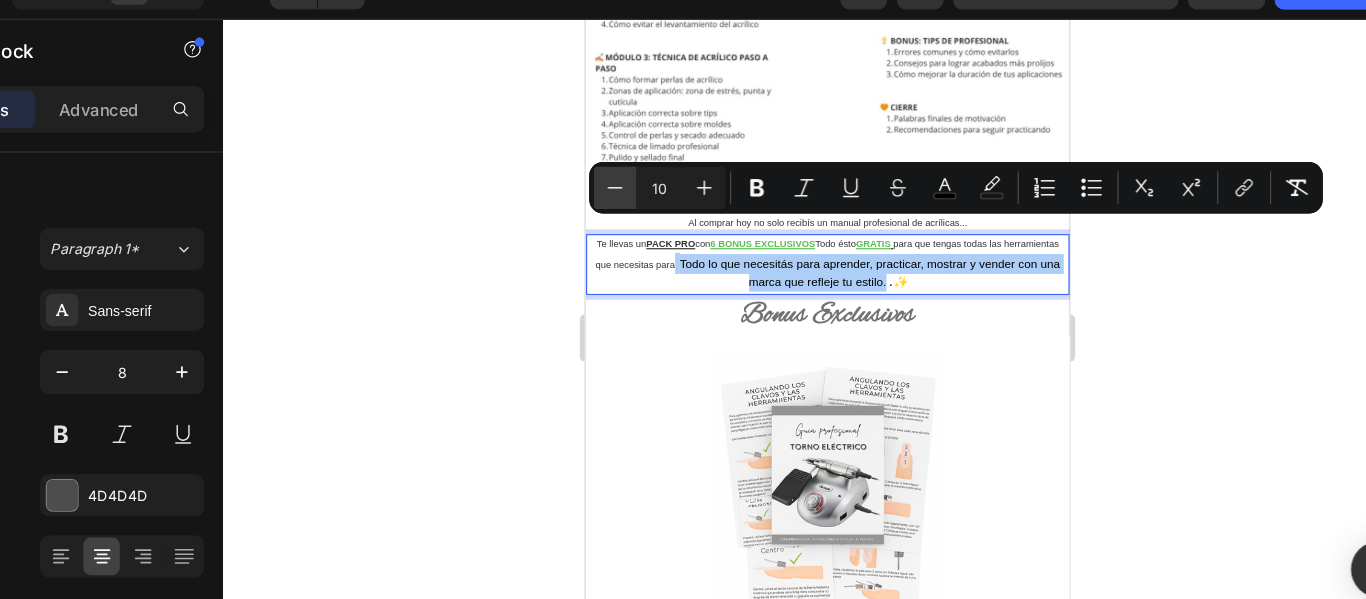click 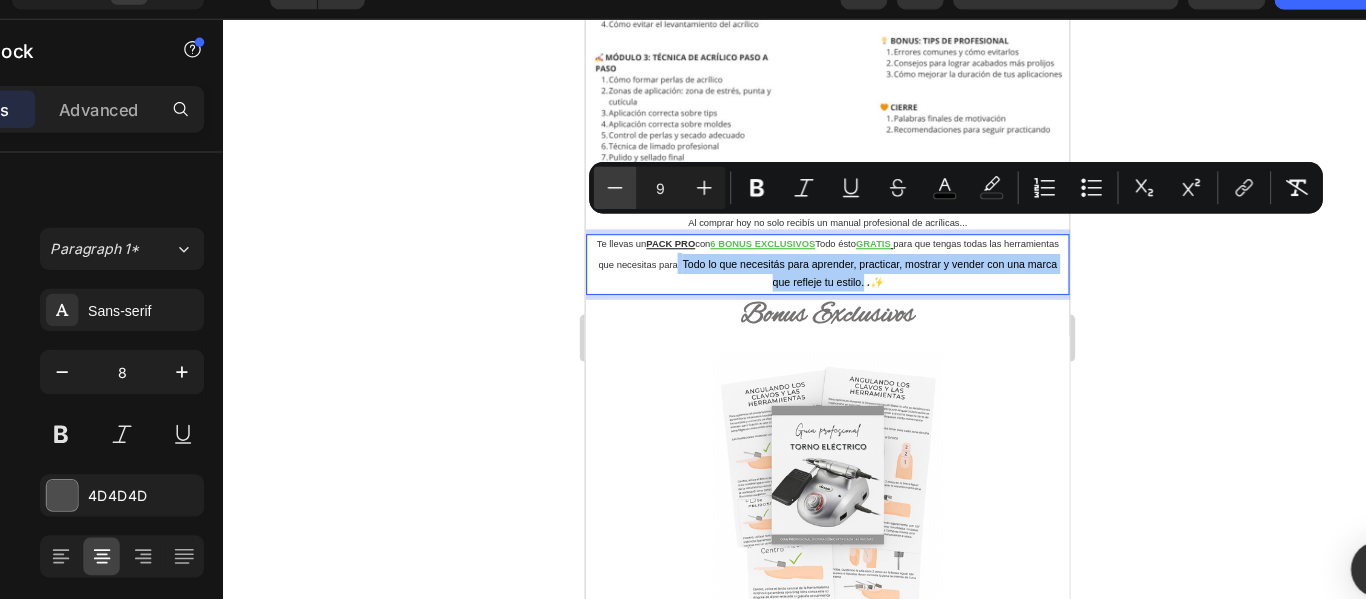 click 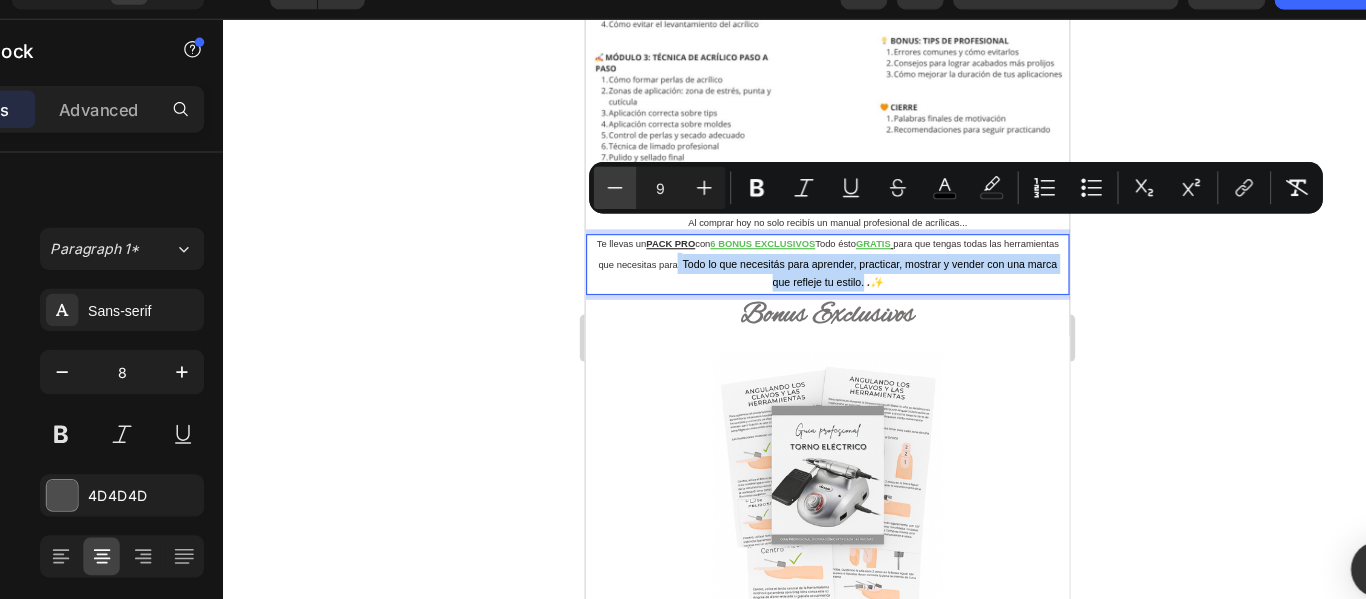 type on "8" 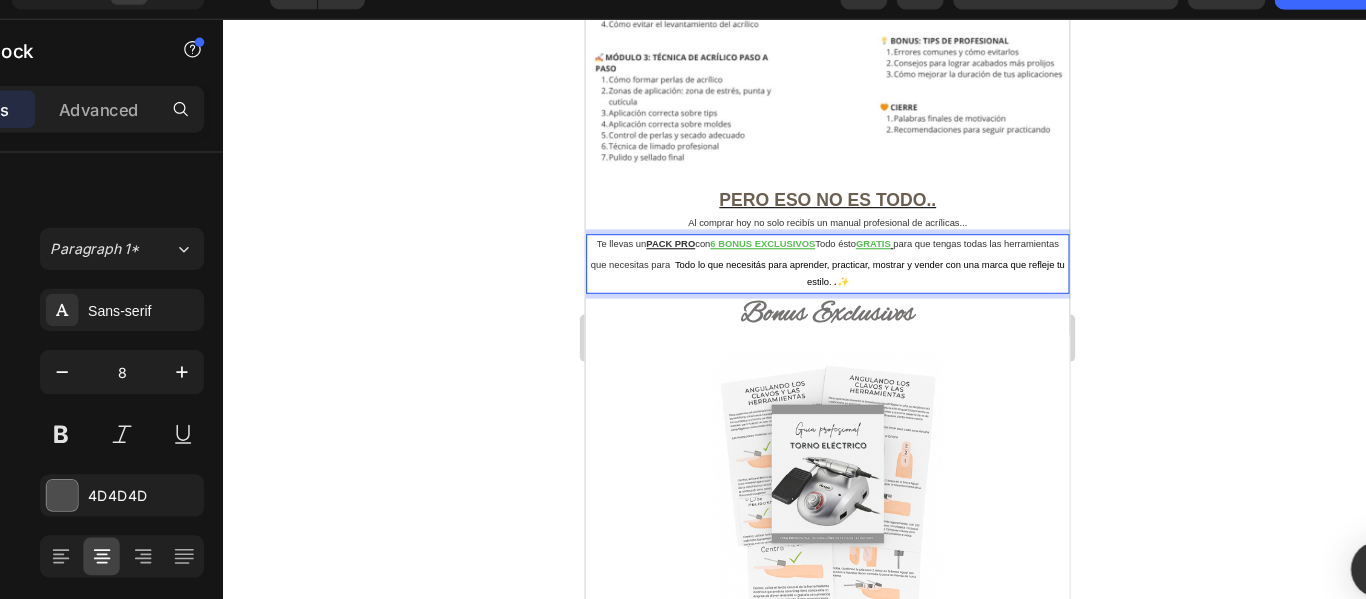 click on "para que tengas todas las herramientas que necesitas para" at bounding box center (788, 218) 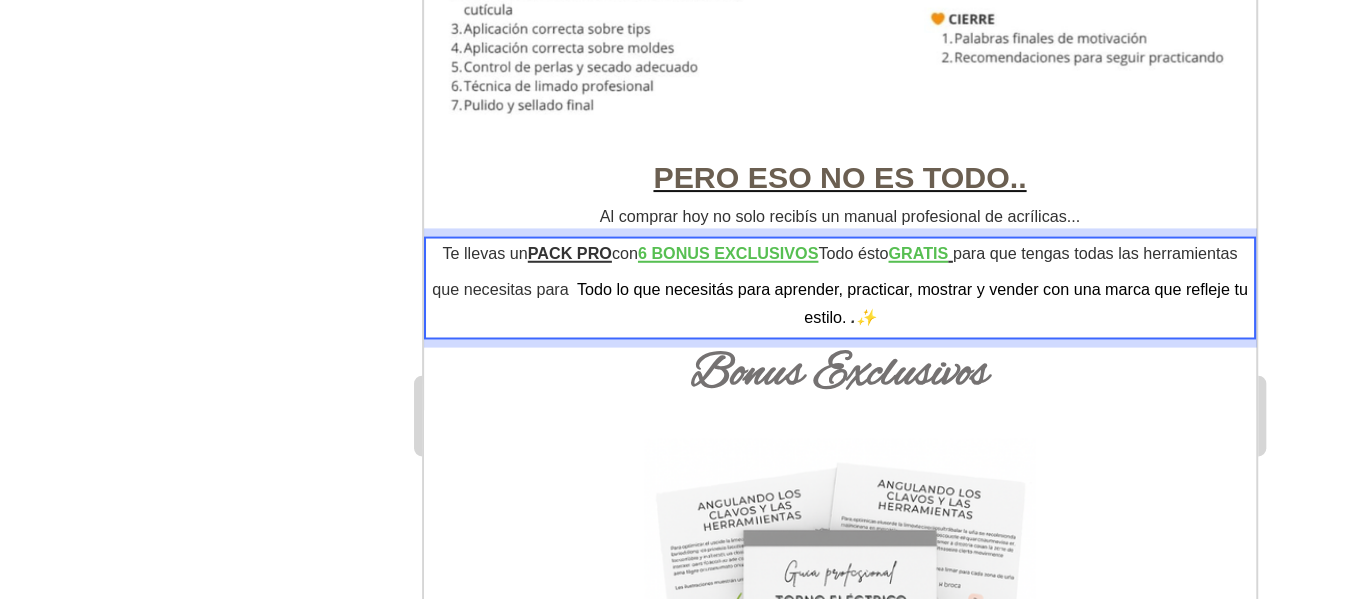 click on "Te llevas un  PACK PRO  con  6 BONUS EXCLUSIVOS  Todo ésto  GRATIS   para que tengas todas las herramientas que necesitas para   Todo lo que necesitás para aprender, practicar, mostrar y vender con una marca que refleje tu estilo.   .✨" at bounding box center (629, 75) 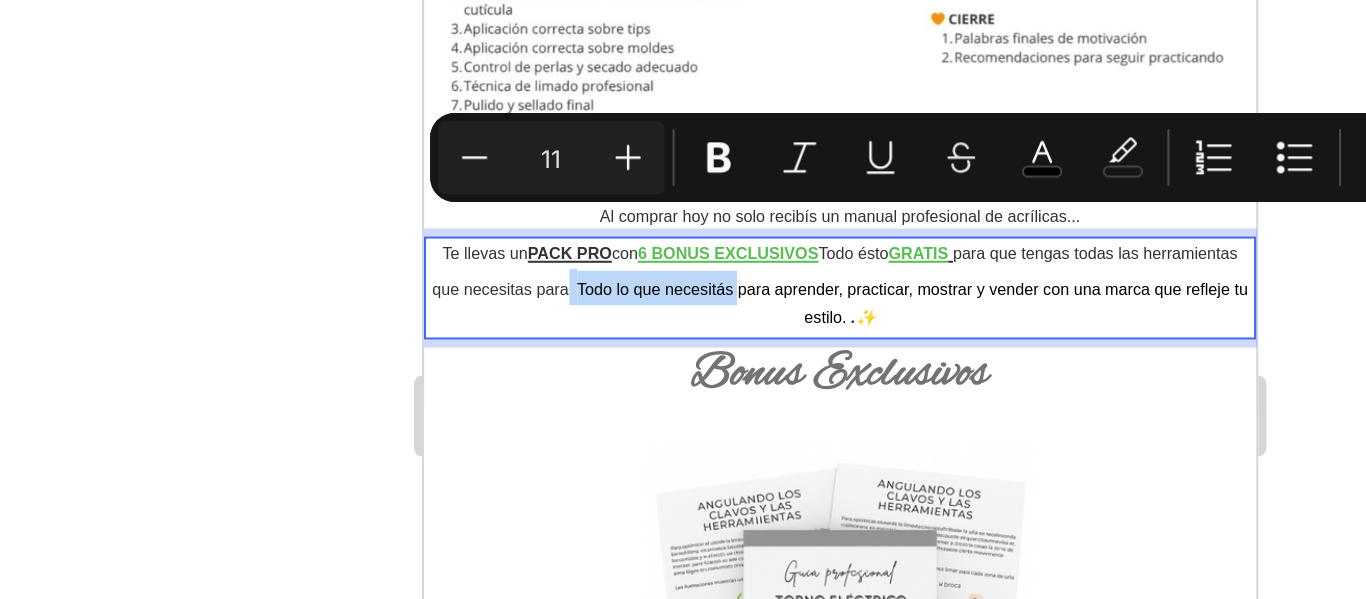 drag, startPoint x: 632, startPoint y: 51, endPoint x: 550, endPoint y: 52, distance: 82.006096 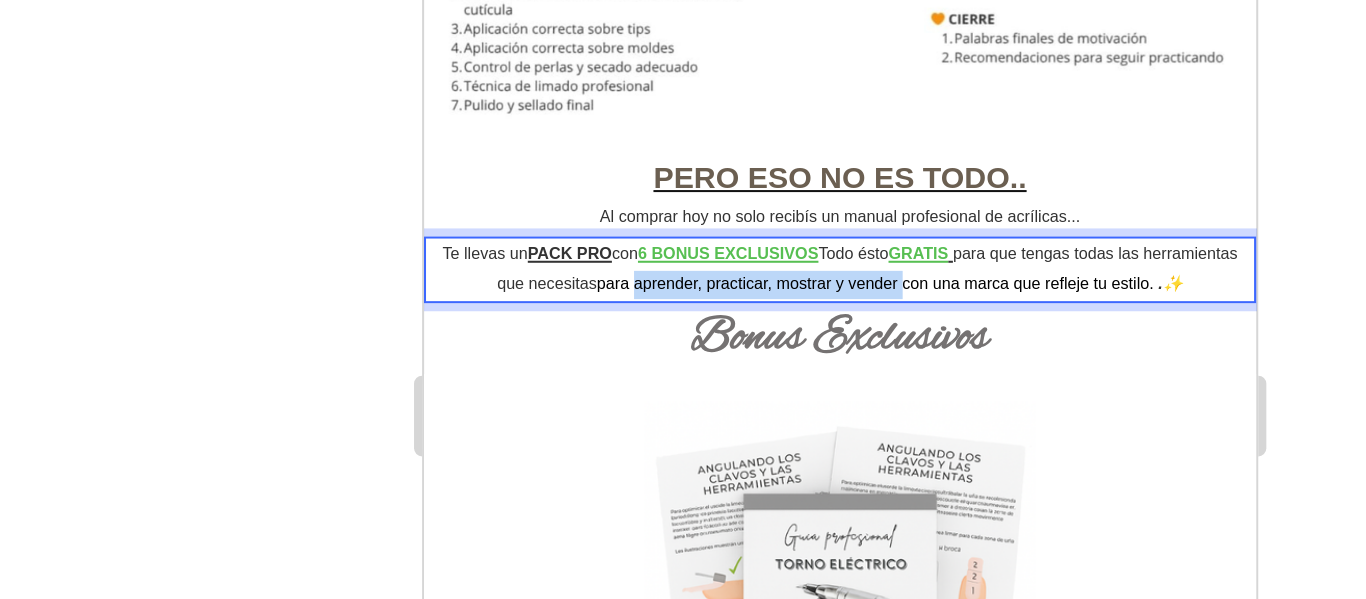 drag, startPoint x: 544, startPoint y: 47, endPoint x: 677, endPoint y: 49, distance: 133.01503 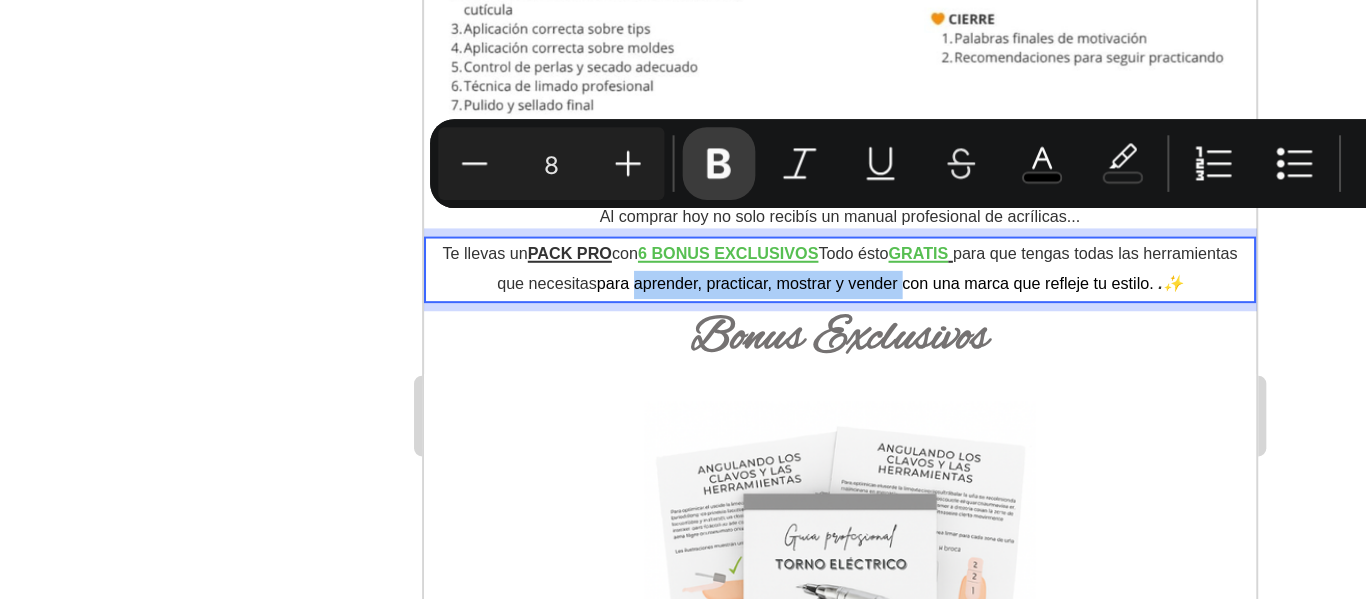 click 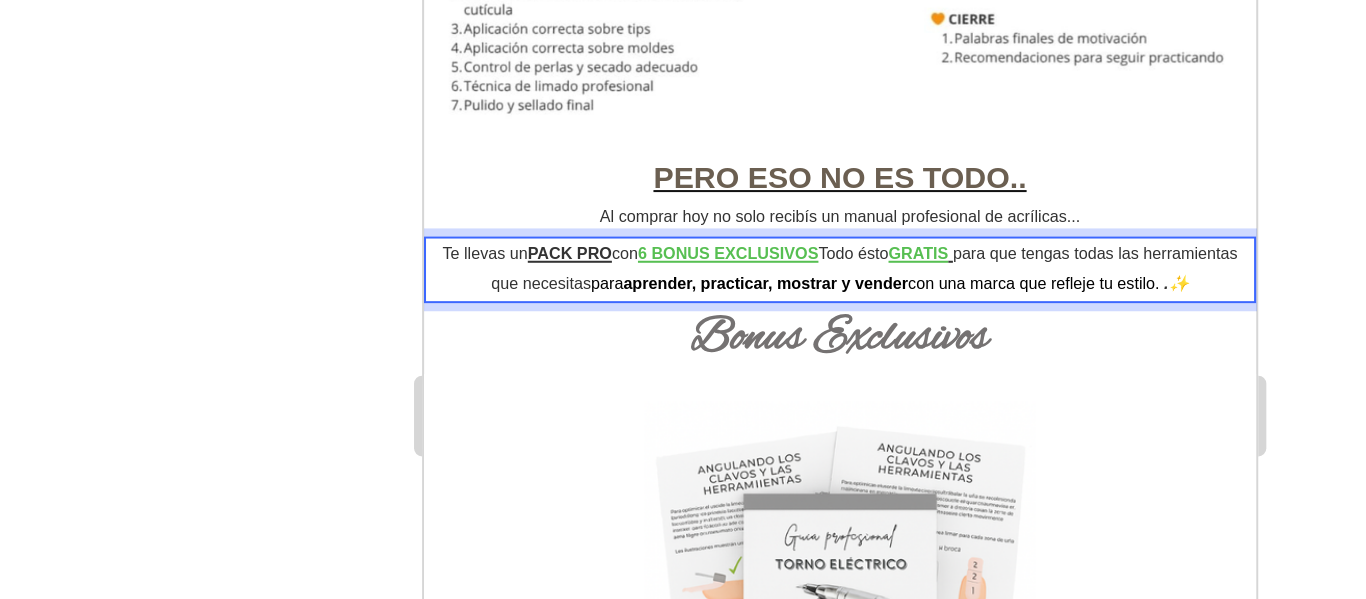 click on "aprender, practicar, mostrar y vender" at bounding box center [592, 73] 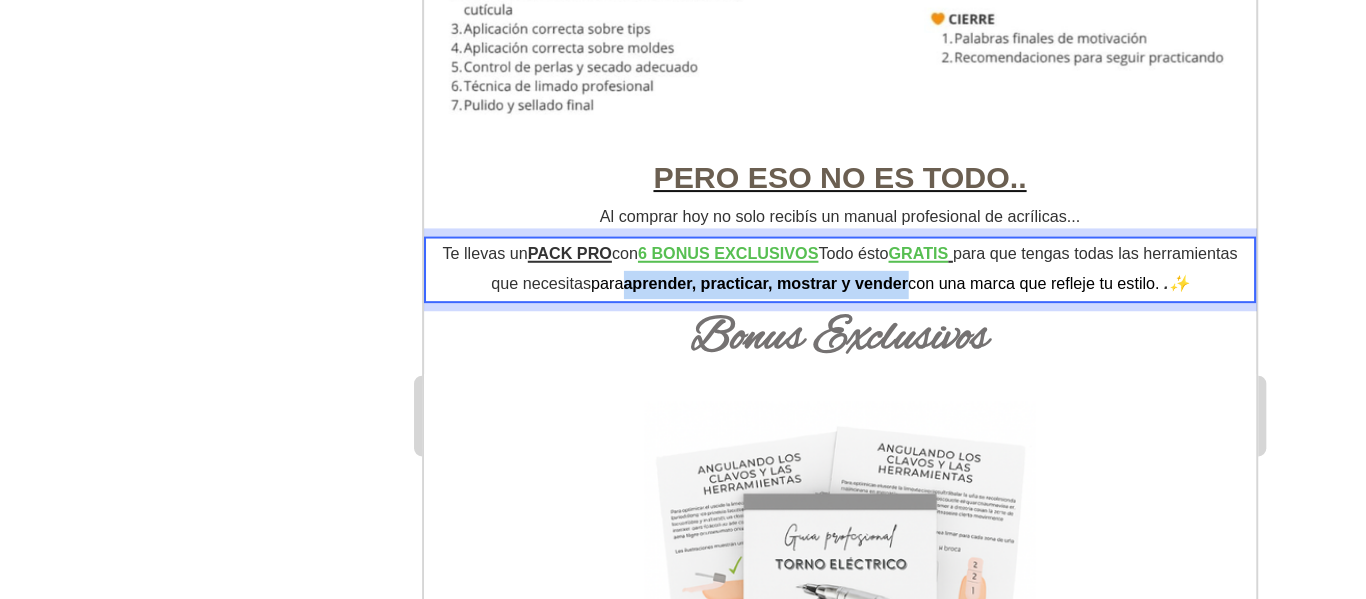 drag, startPoint x: 688, startPoint y: 49, endPoint x: 549, endPoint y: 50, distance: 139.0036 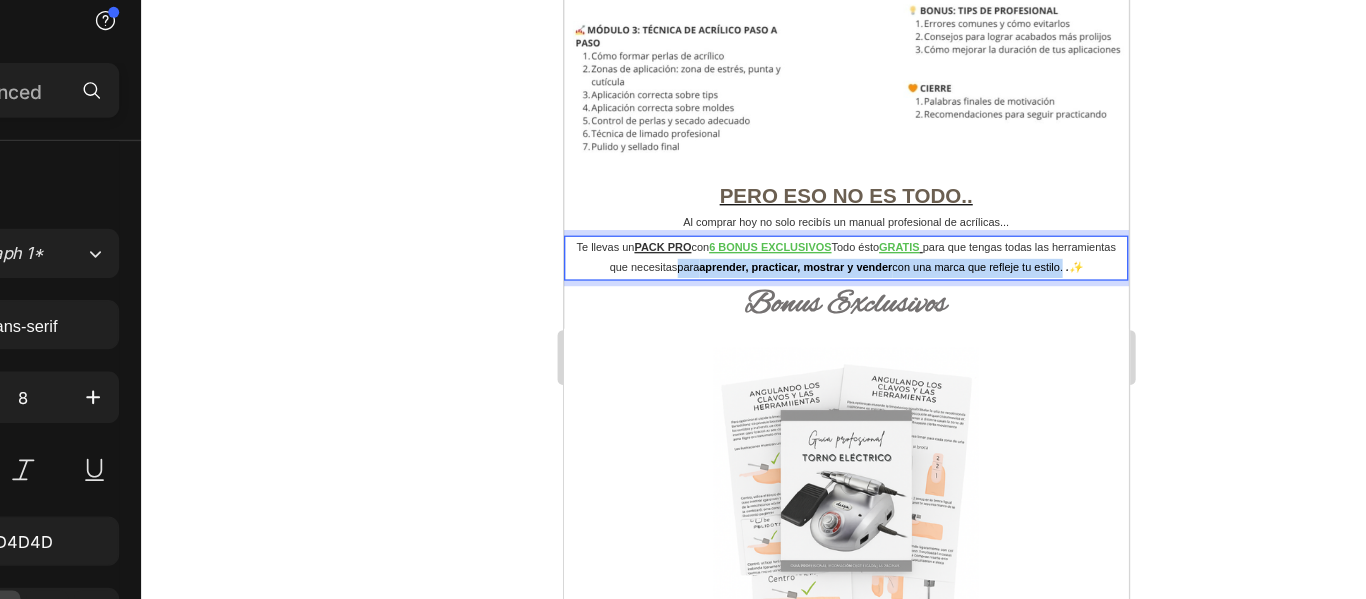 drag, startPoint x: 669, startPoint y: 166, endPoint x: 958, endPoint y: 166, distance: 289 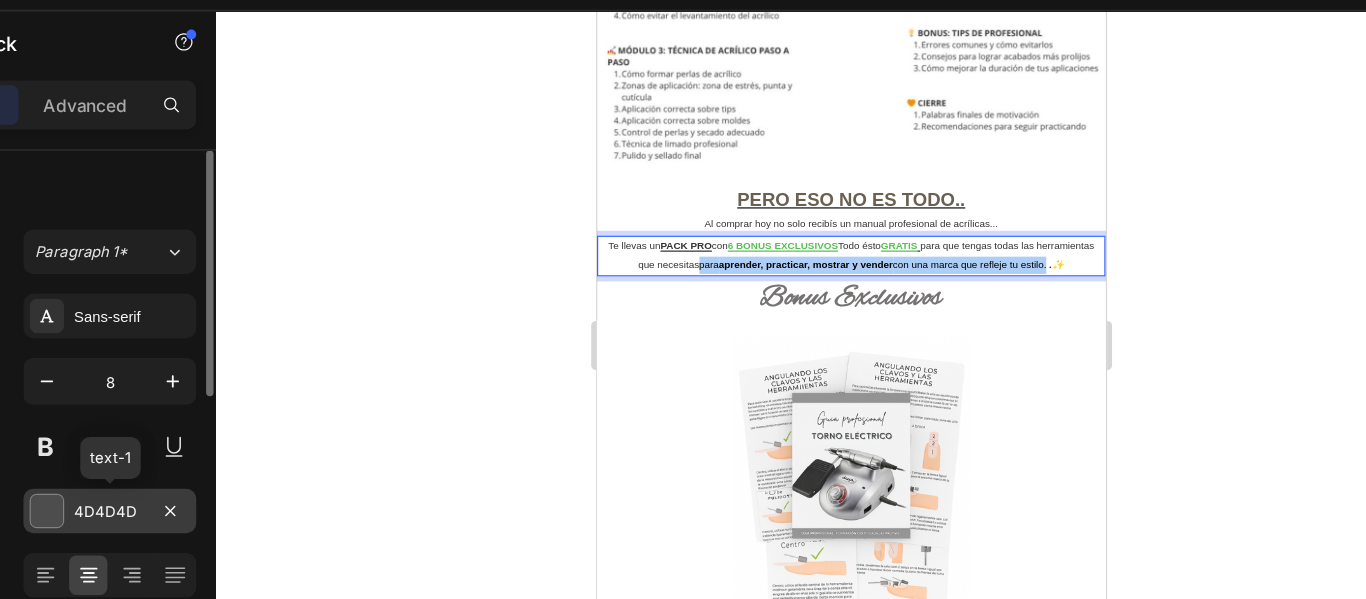 click at bounding box center [200, 462] 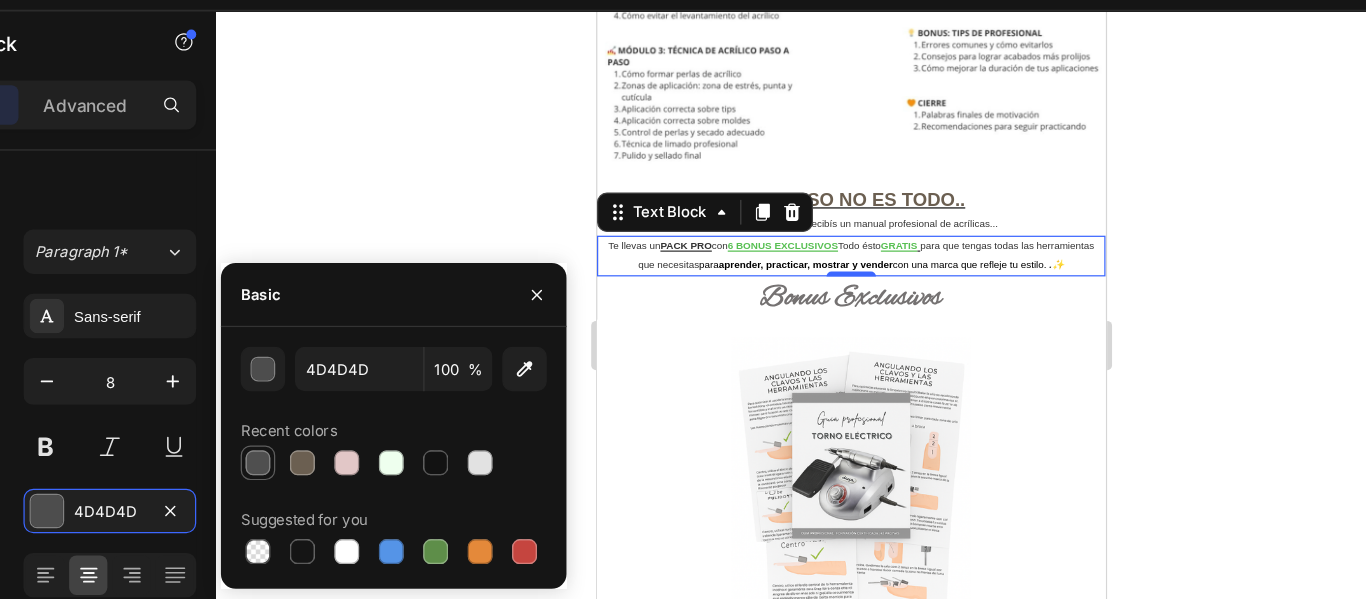 click at bounding box center (371, 423) 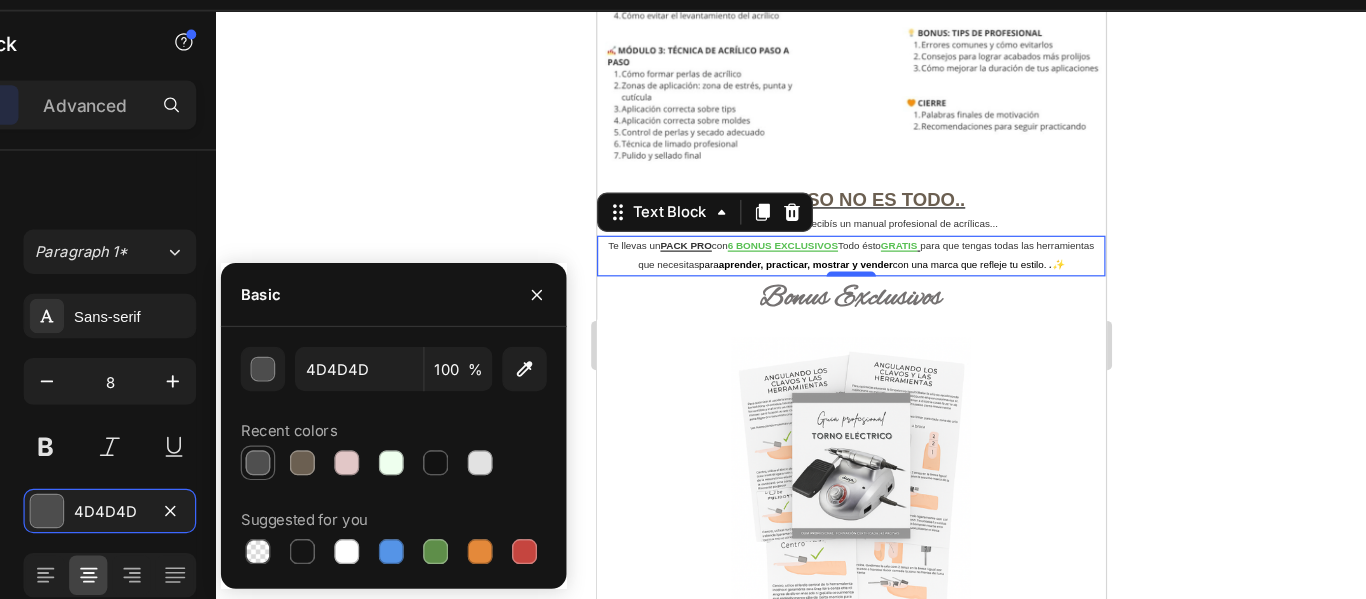 type on "4F4F4F" 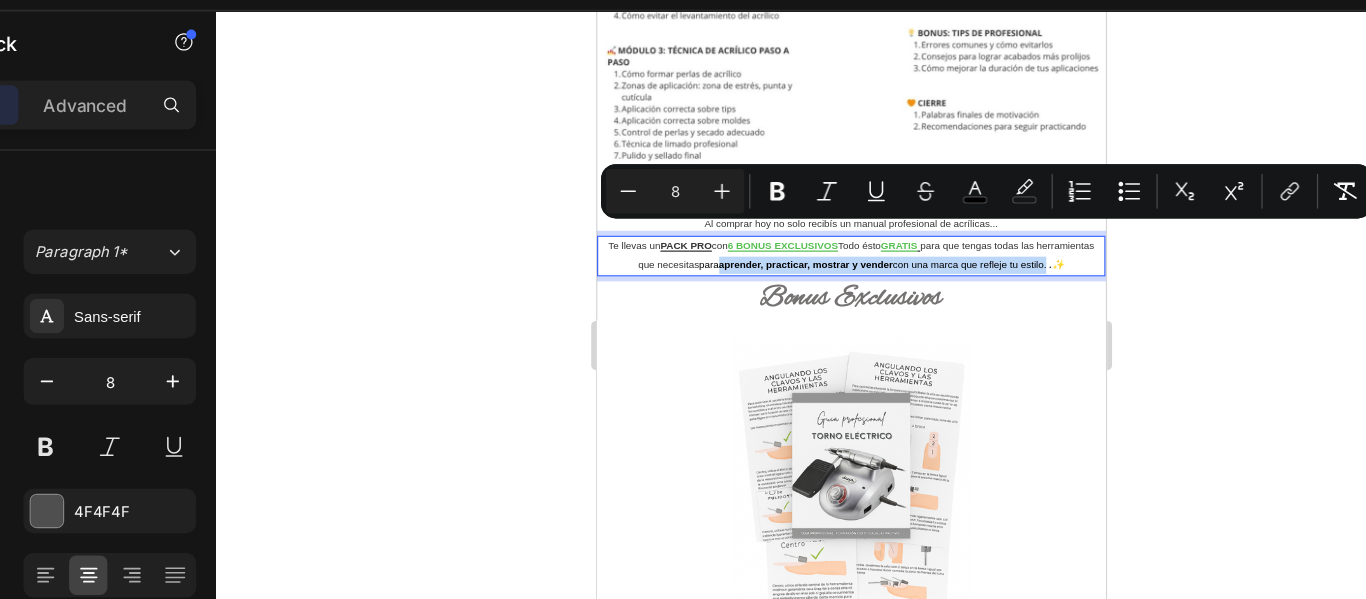drag, startPoint x: 717, startPoint y: 193, endPoint x: 992, endPoint y: 188, distance: 275.04544 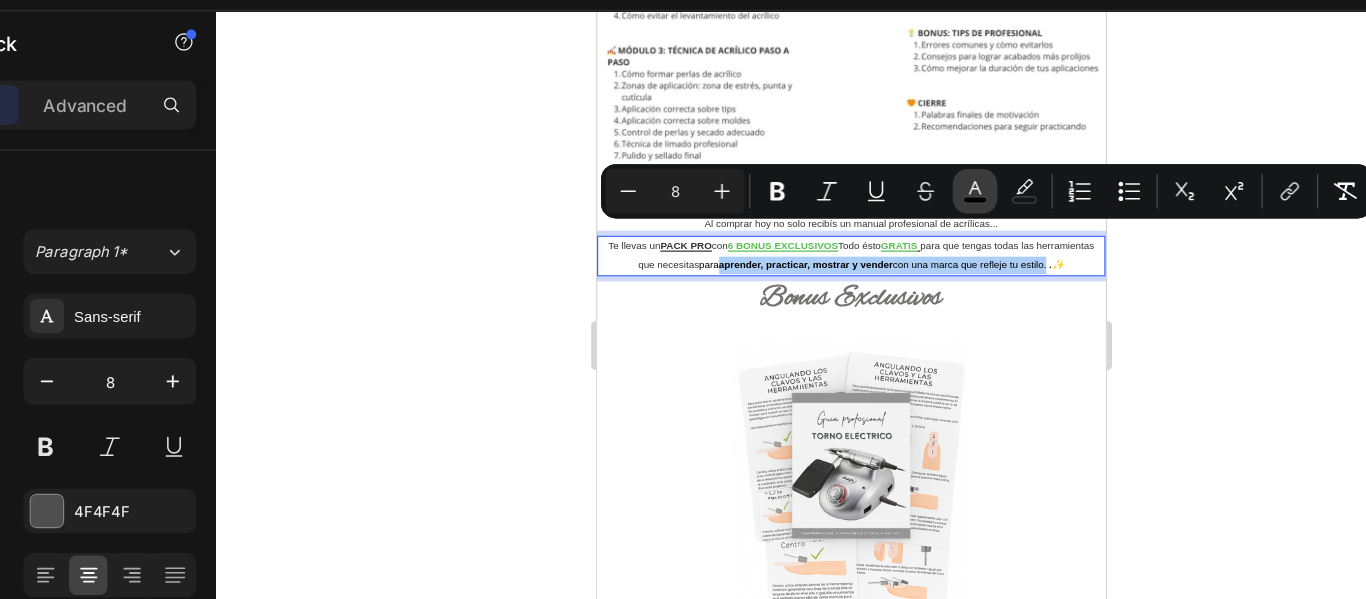 click 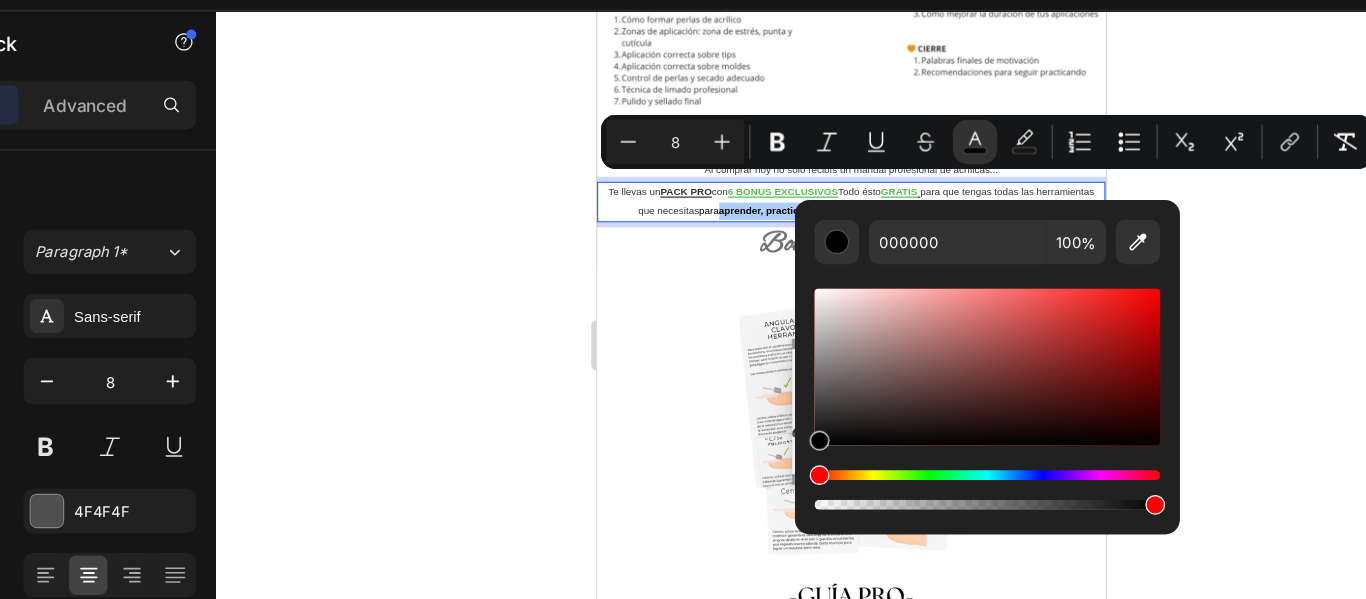 scroll, scrollTop: 1261, scrollLeft: 0, axis: vertical 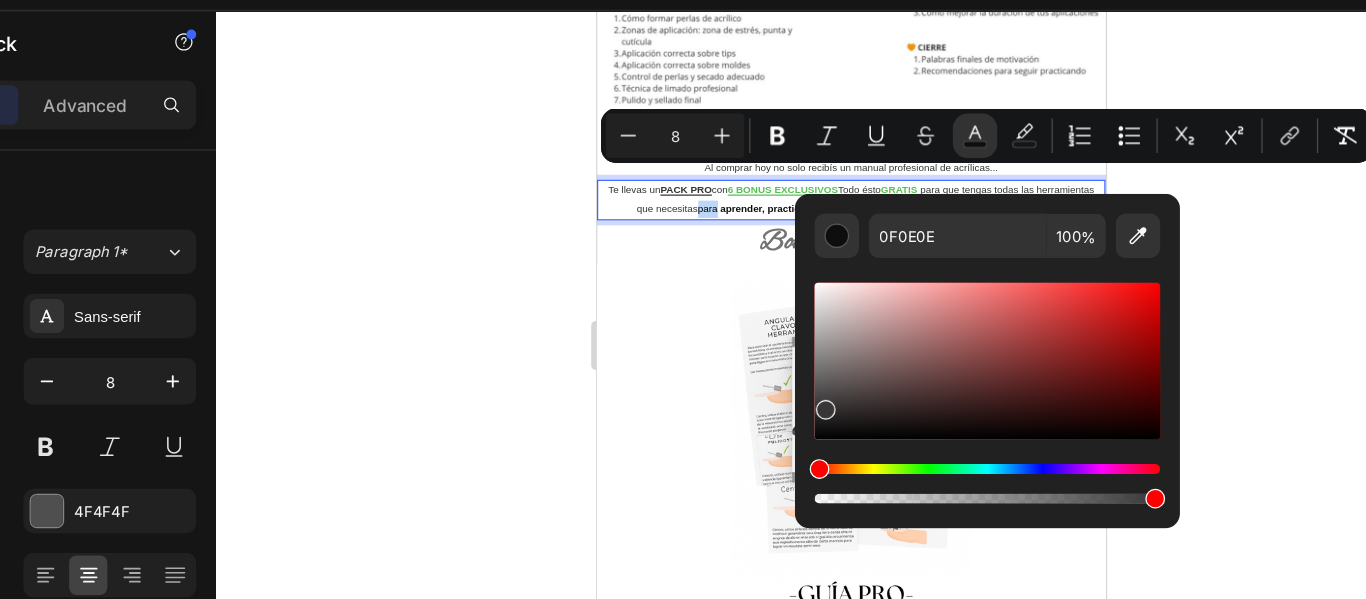 drag, startPoint x: 829, startPoint y: 396, endPoint x: 829, endPoint y: 376, distance: 20 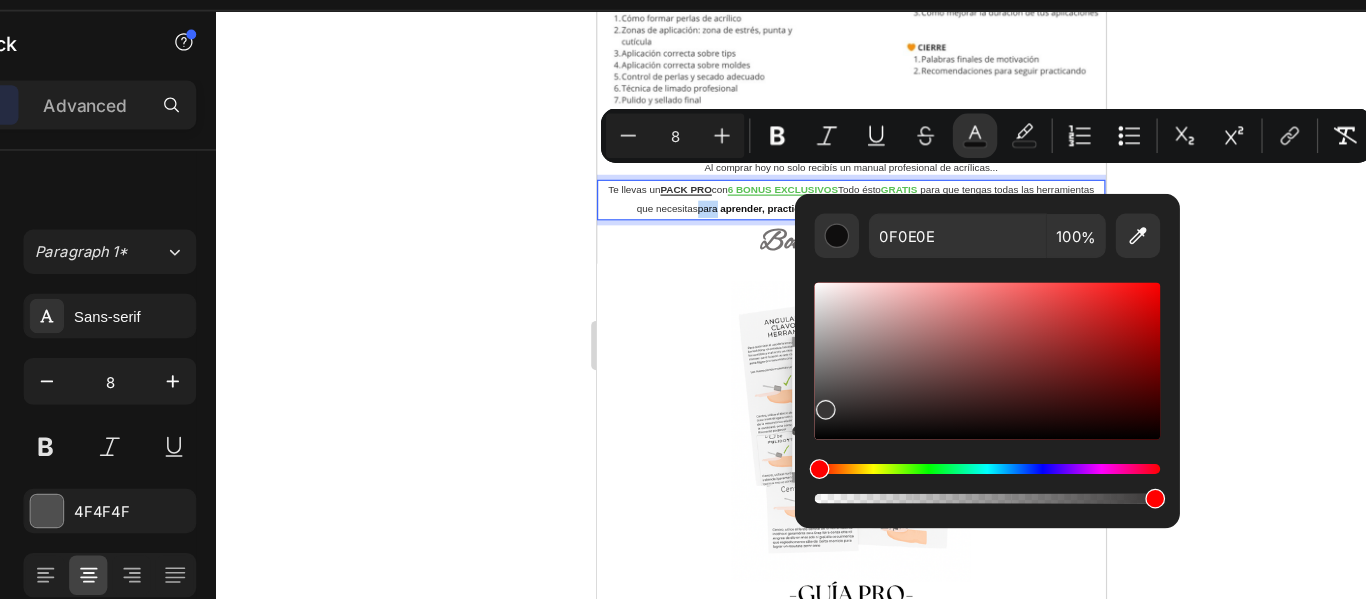 click at bounding box center (831, 380) 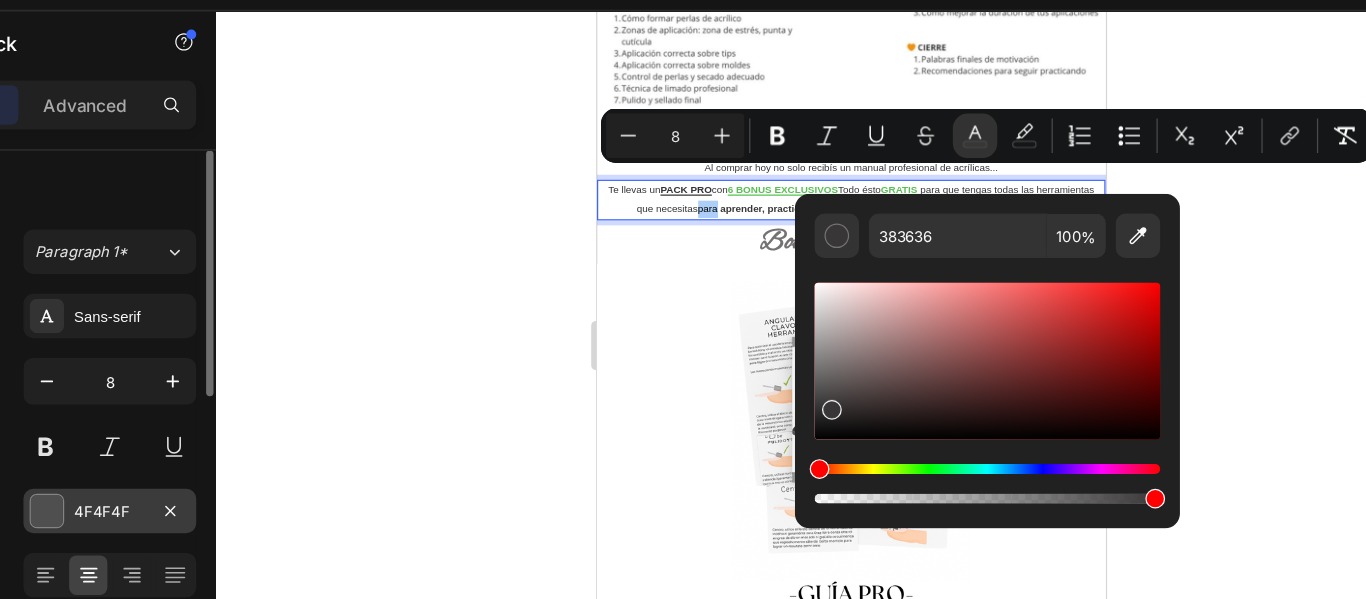 click on "4F4F4F" at bounding box center (251, 463) 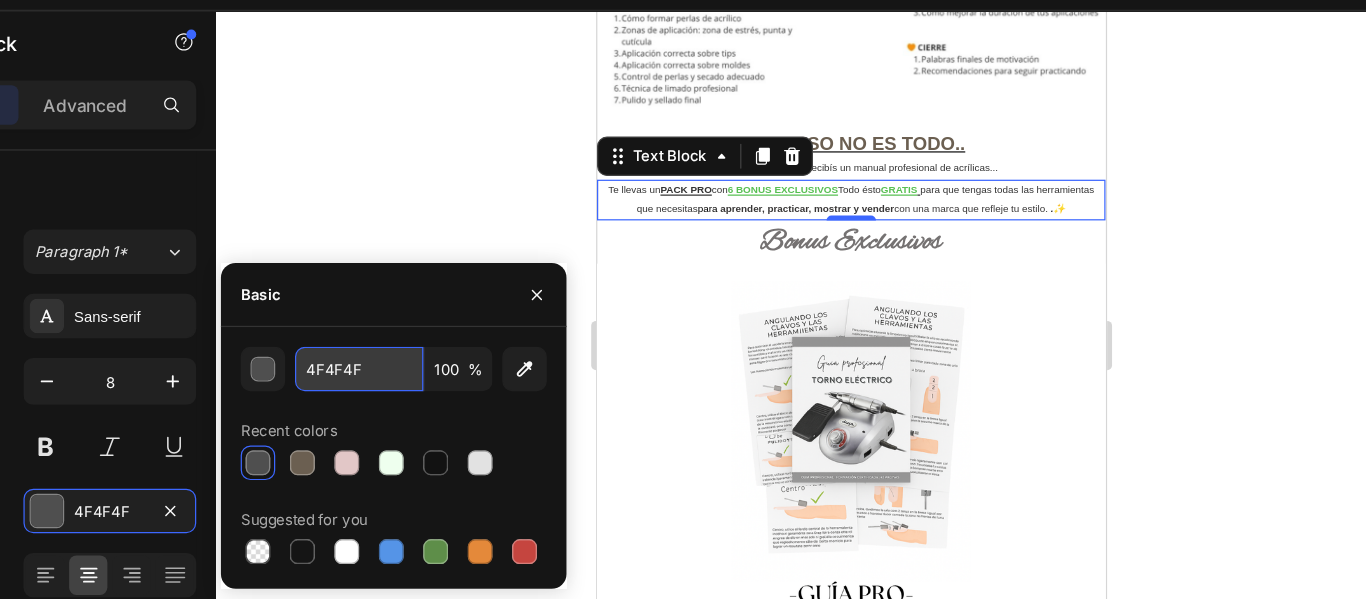 click on "4F4F4F" at bounding box center (453, 347) 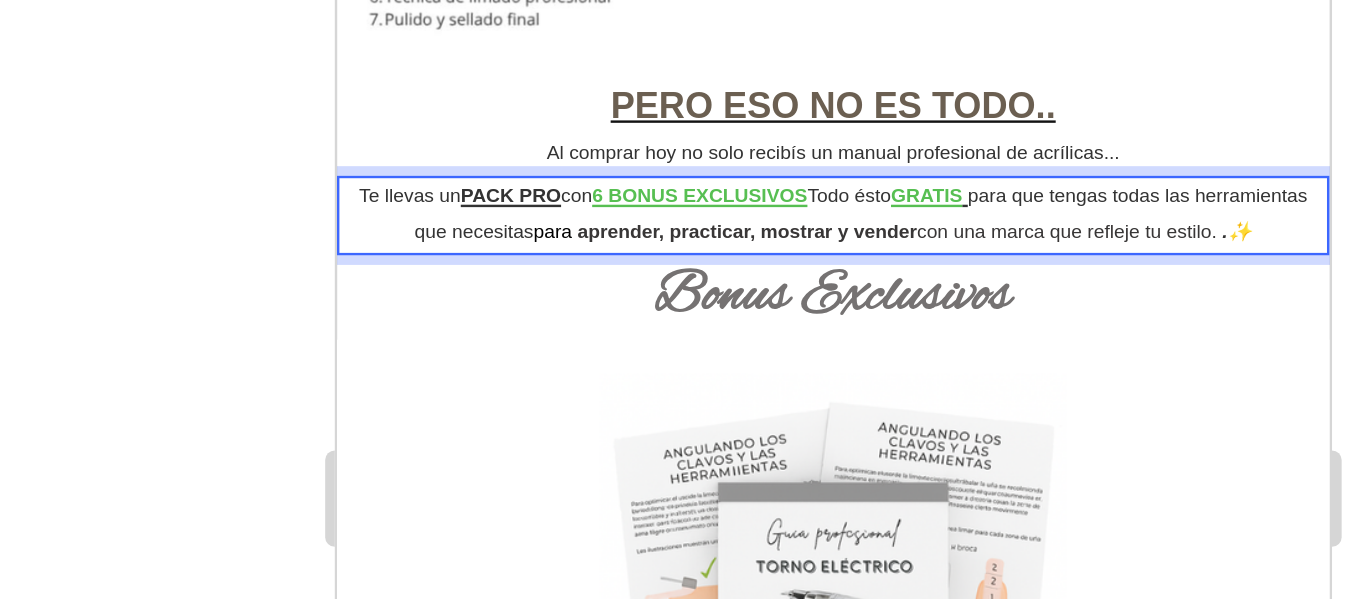 click on "para" at bounding box center [426, 5] 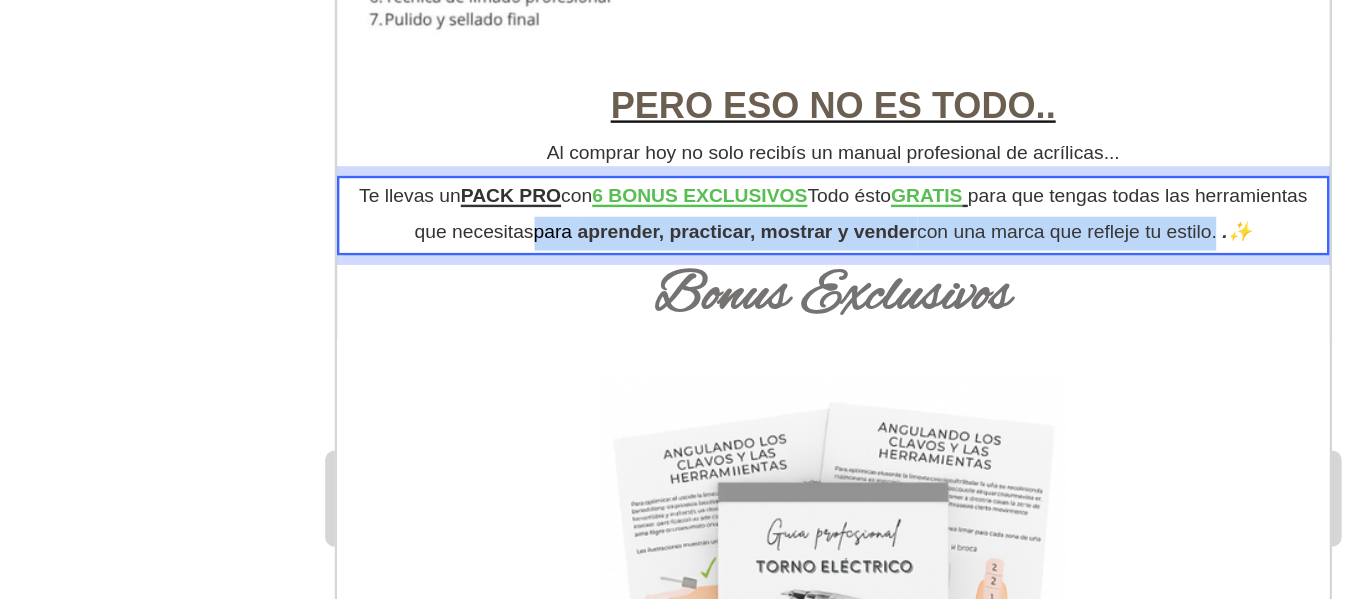 drag, startPoint x: 443, startPoint y: -19, endPoint x: 724, endPoint y: -18, distance: 281.00177 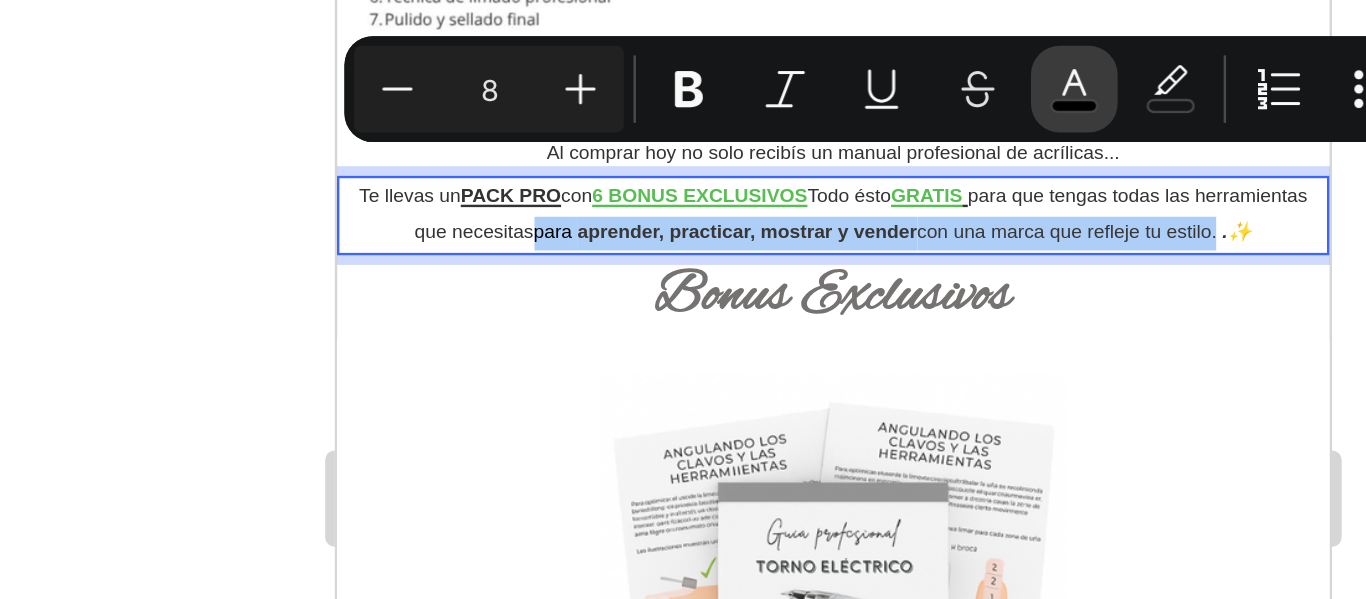 click 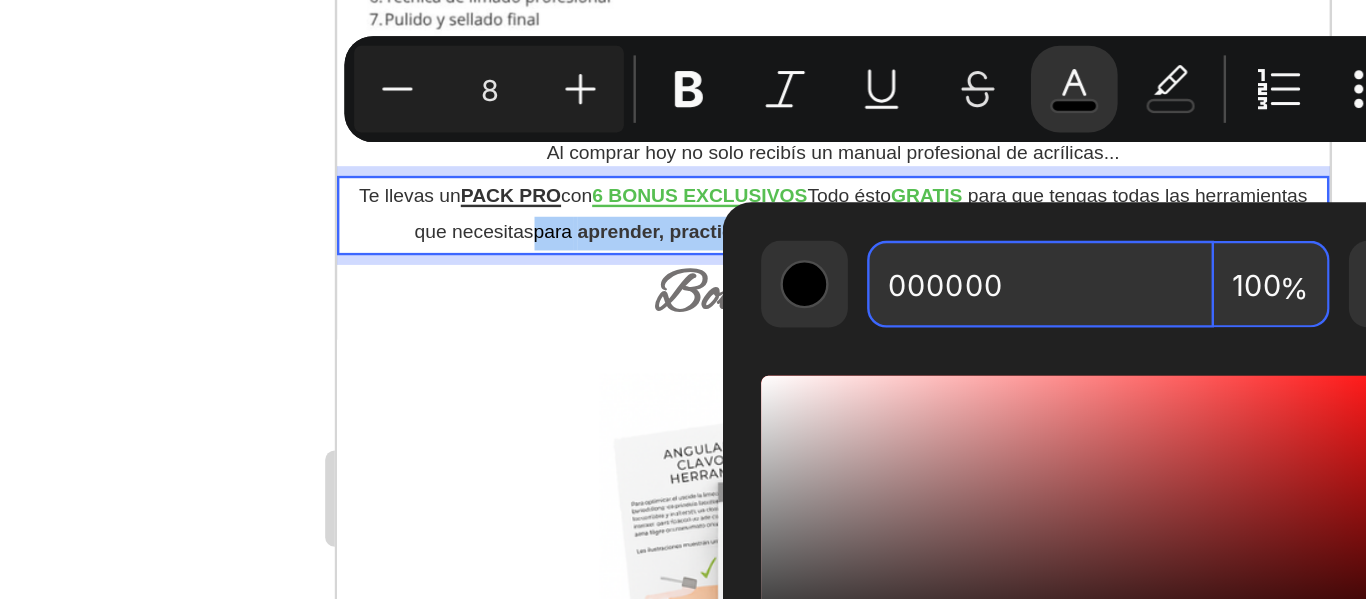 paste on "4F4F4F" 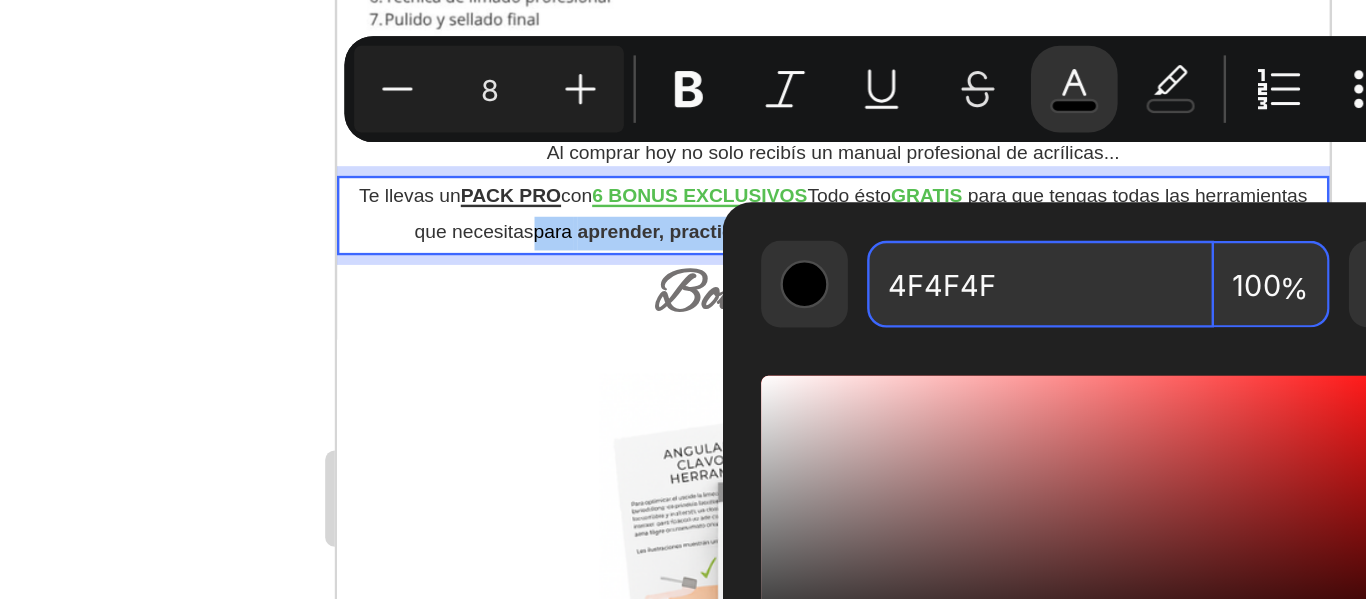 type on "4F4F4F" 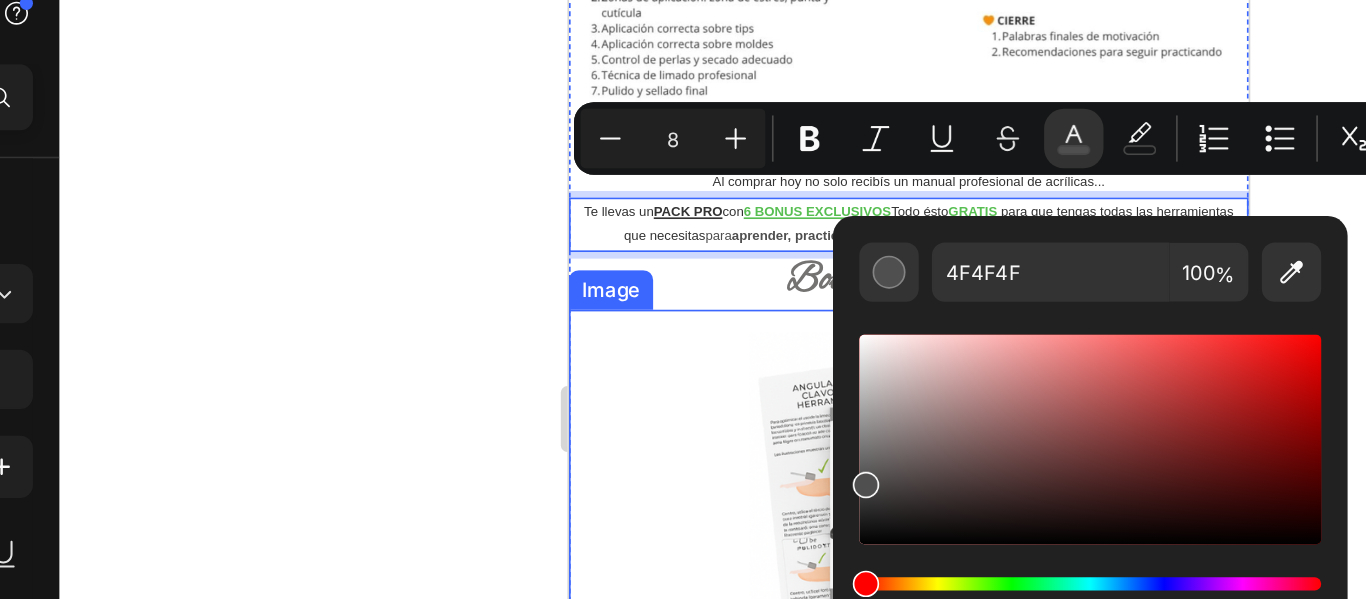 click at bounding box center (774, 383) 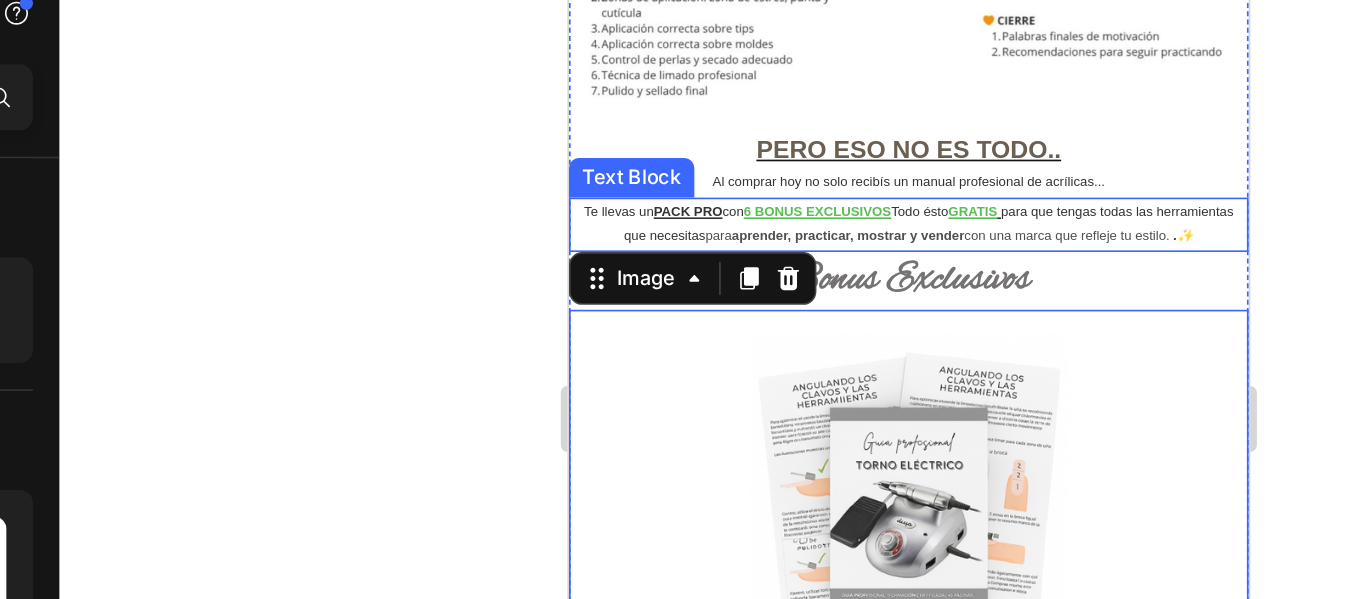 click on "aprender, practicar, mostrar y vender" at bounding box center [737, 132] 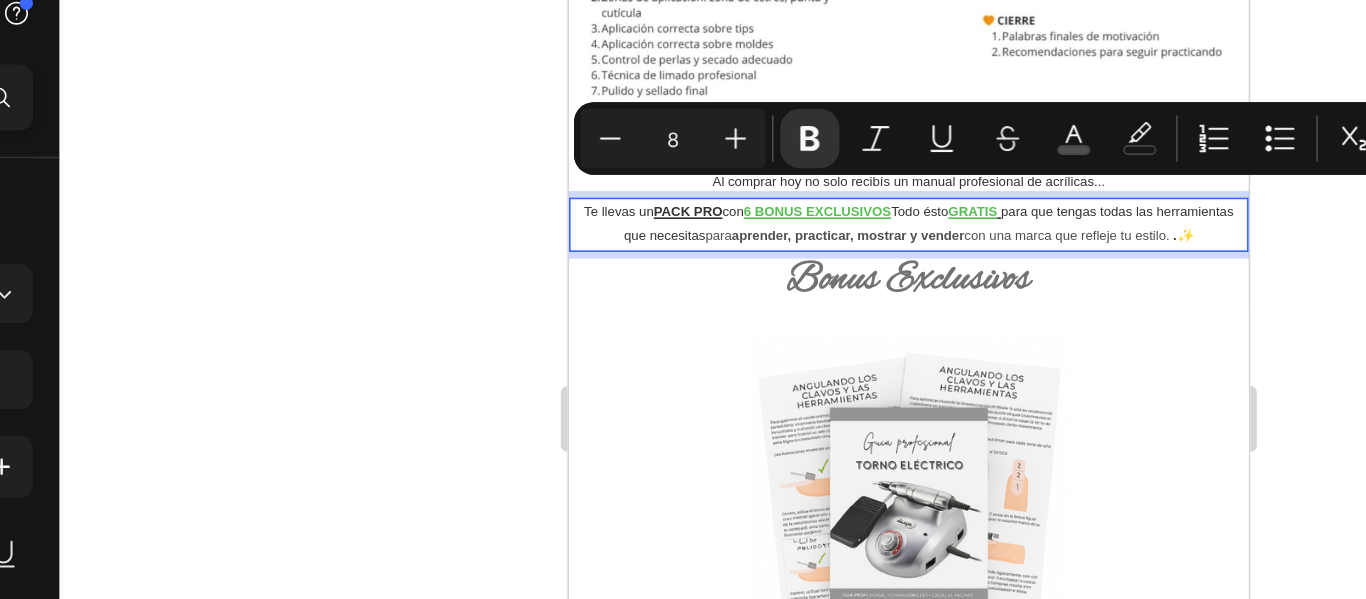 drag, startPoint x: 692, startPoint y: 109, endPoint x: 834, endPoint y: 110, distance: 142.00352 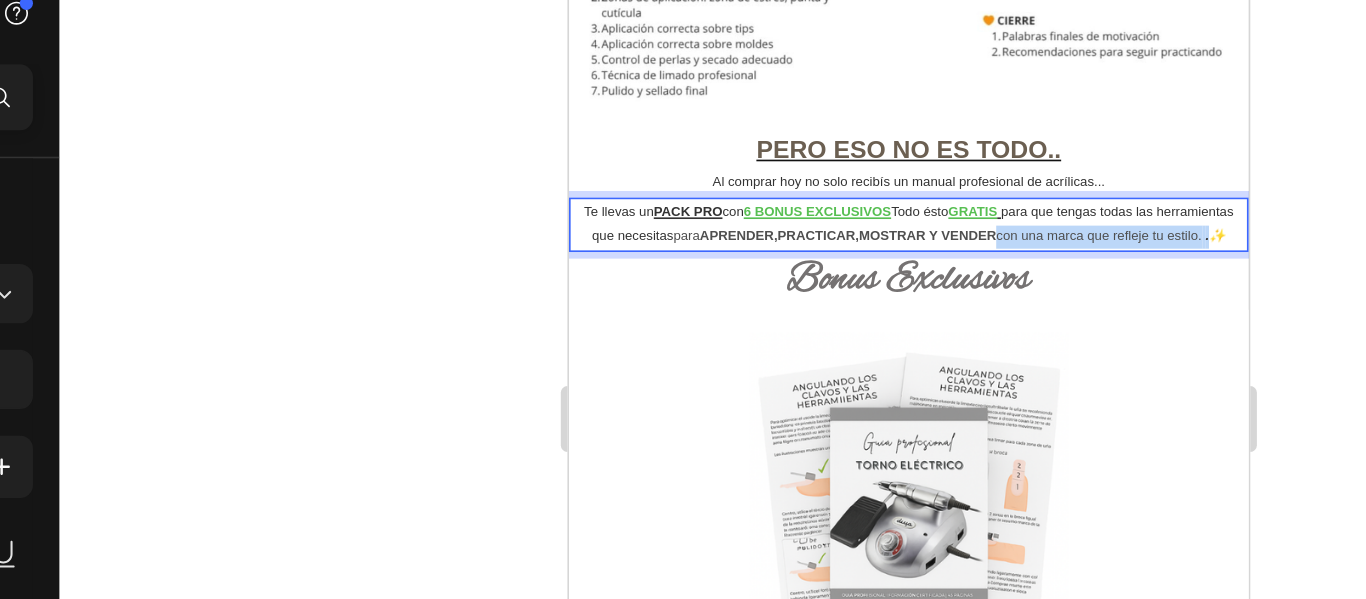 drag, startPoint x: 792, startPoint y: 122, endPoint x: 884, endPoint y: 106, distance: 93.38094 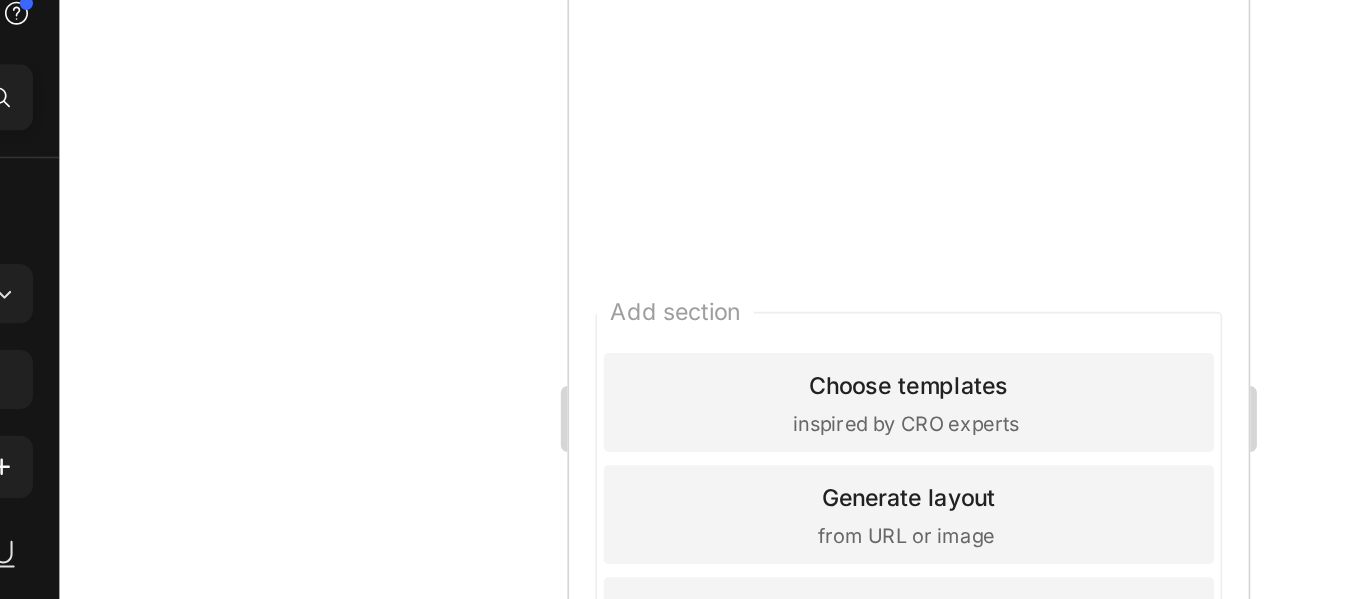 scroll, scrollTop: 6137, scrollLeft: 0, axis: vertical 